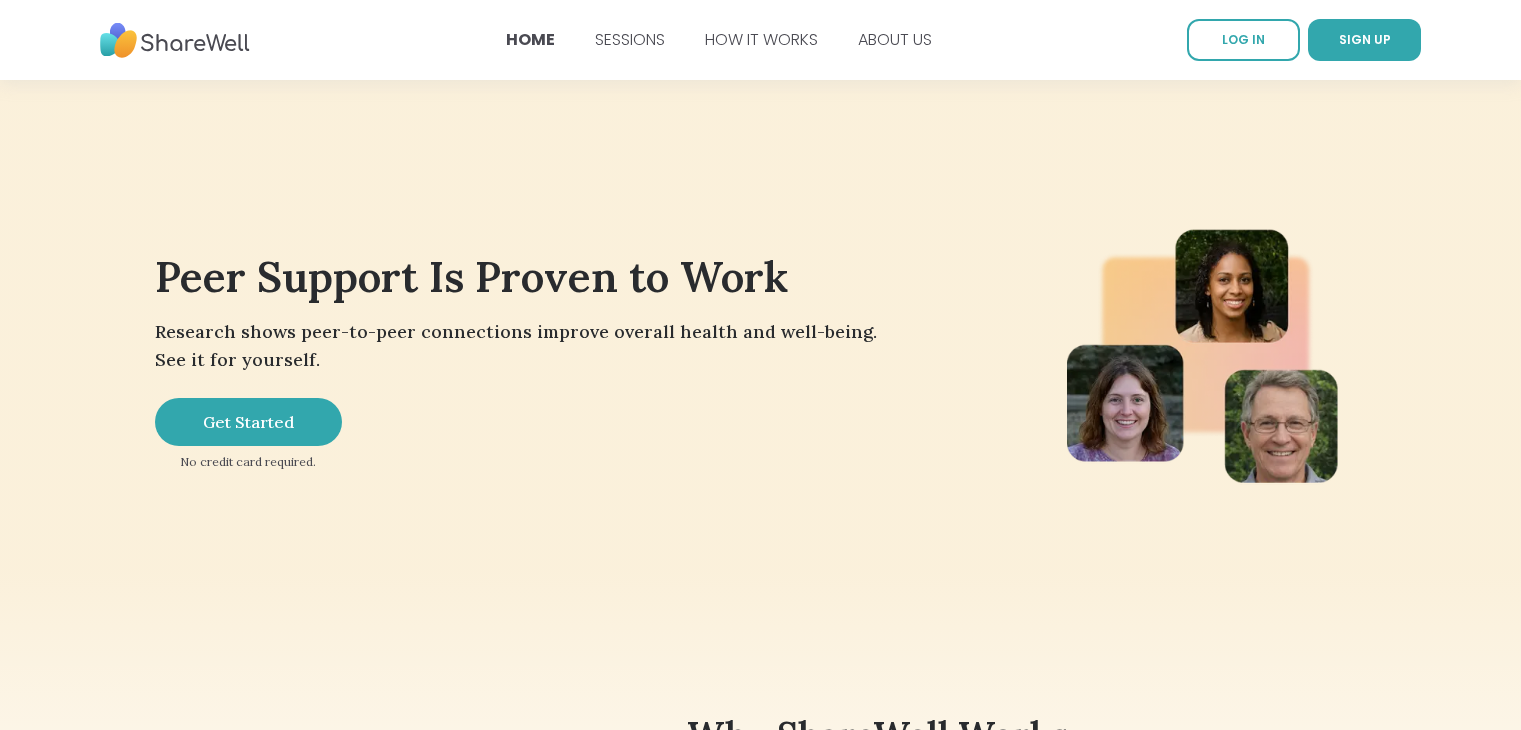 scroll, scrollTop: 0, scrollLeft: 0, axis: both 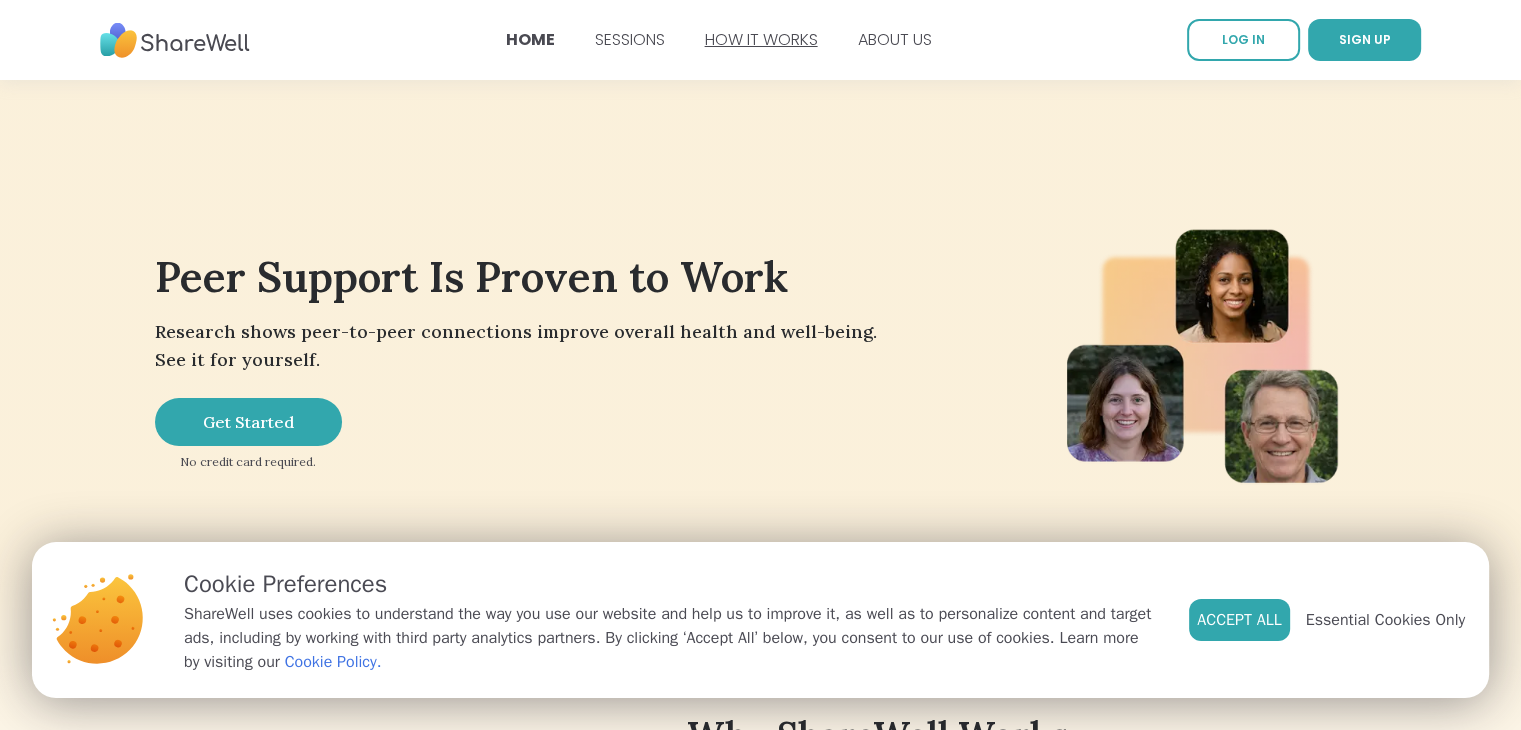click on "HOW IT WORKS" at bounding box center (761, 39) 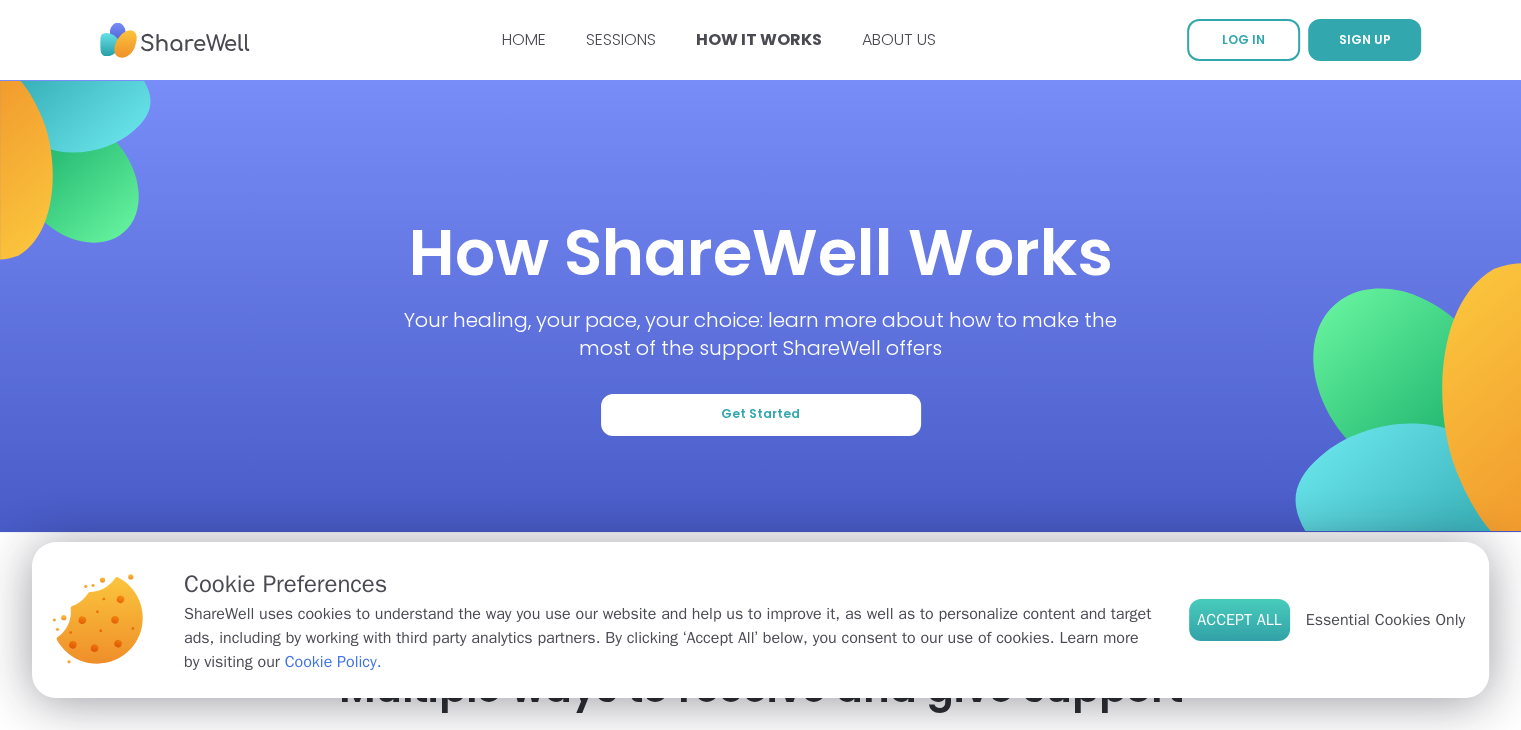 click on "Accept All" at bounding box center (1239, 620) 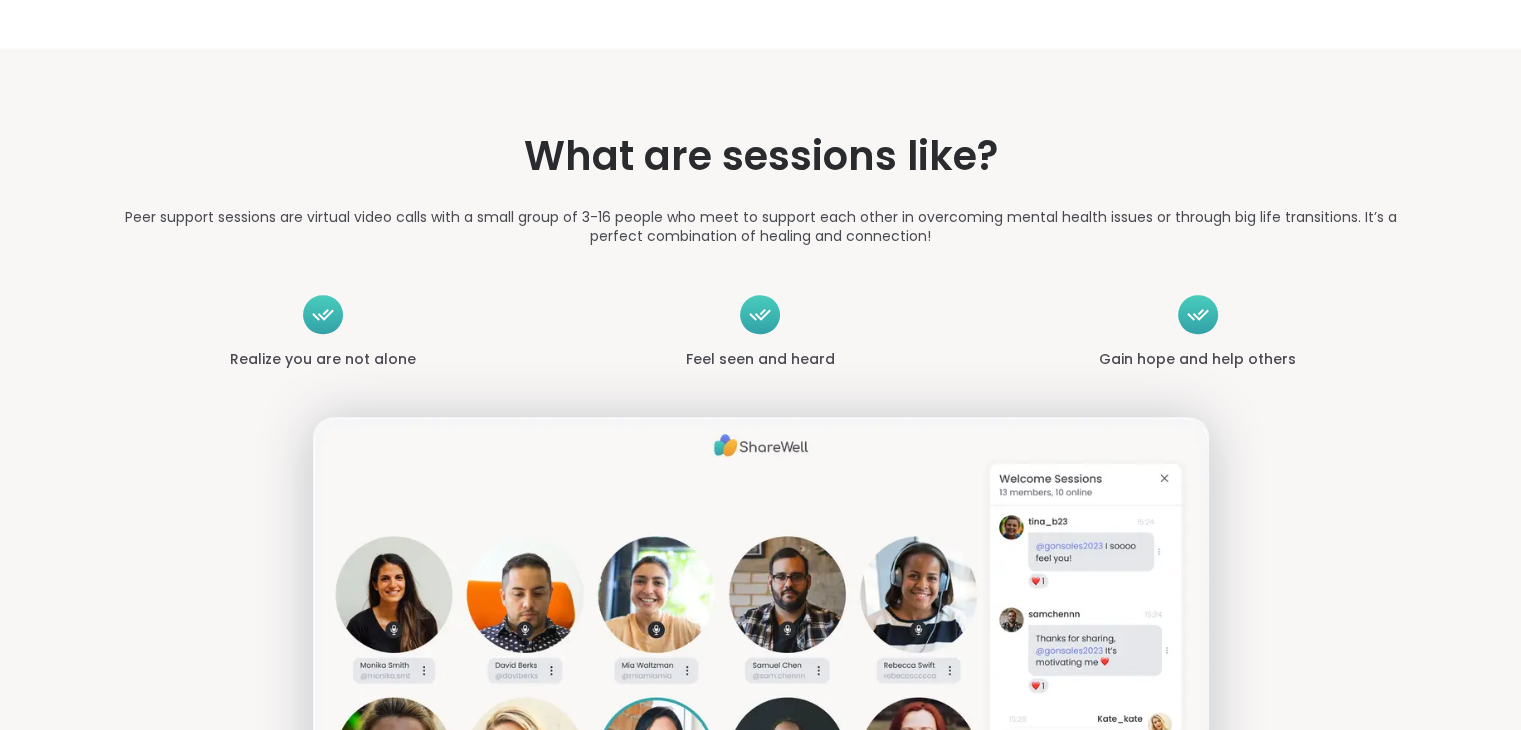 scroll, scrollTop: 0, scrollLeft: 0, axis: both 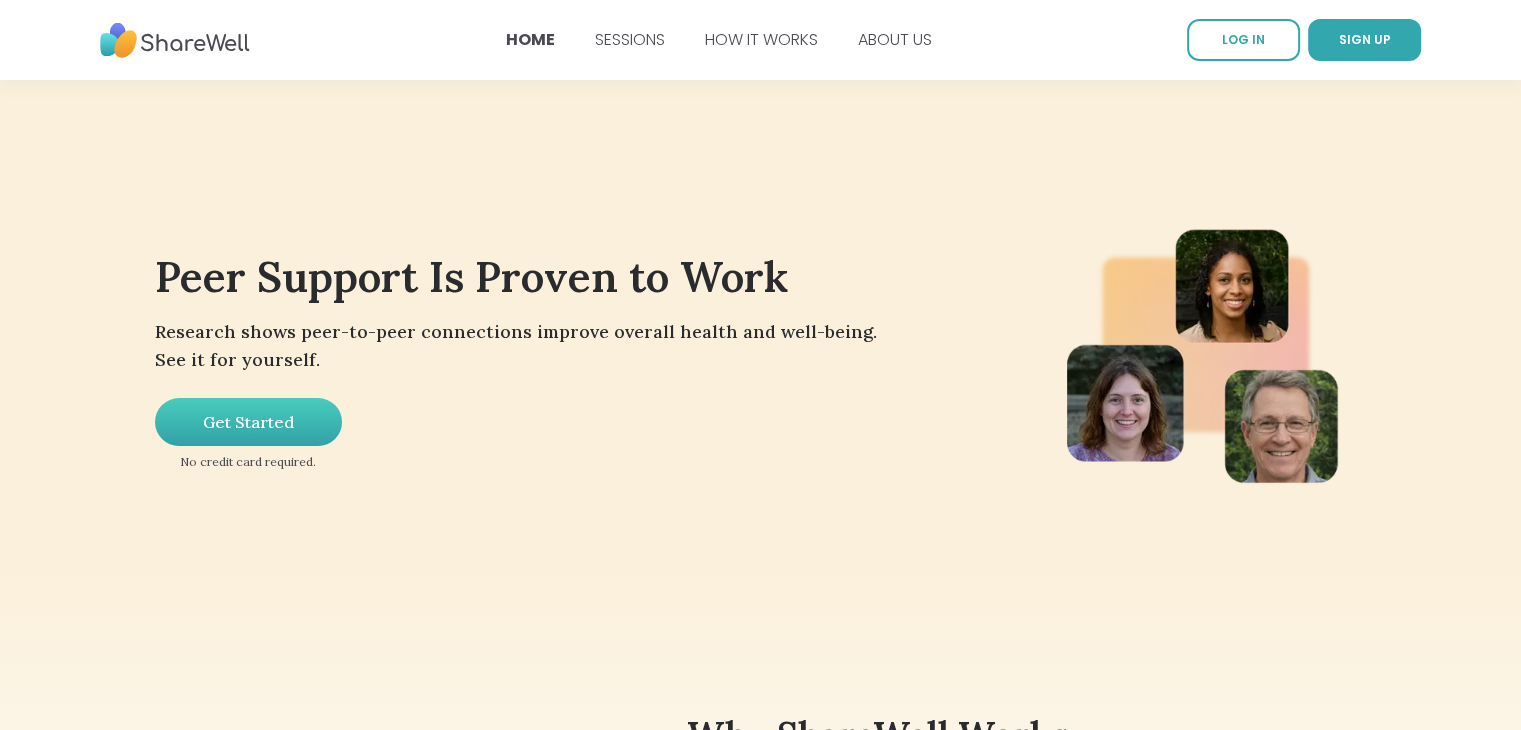 click on "Get Started" at bounding box center (248, 422) 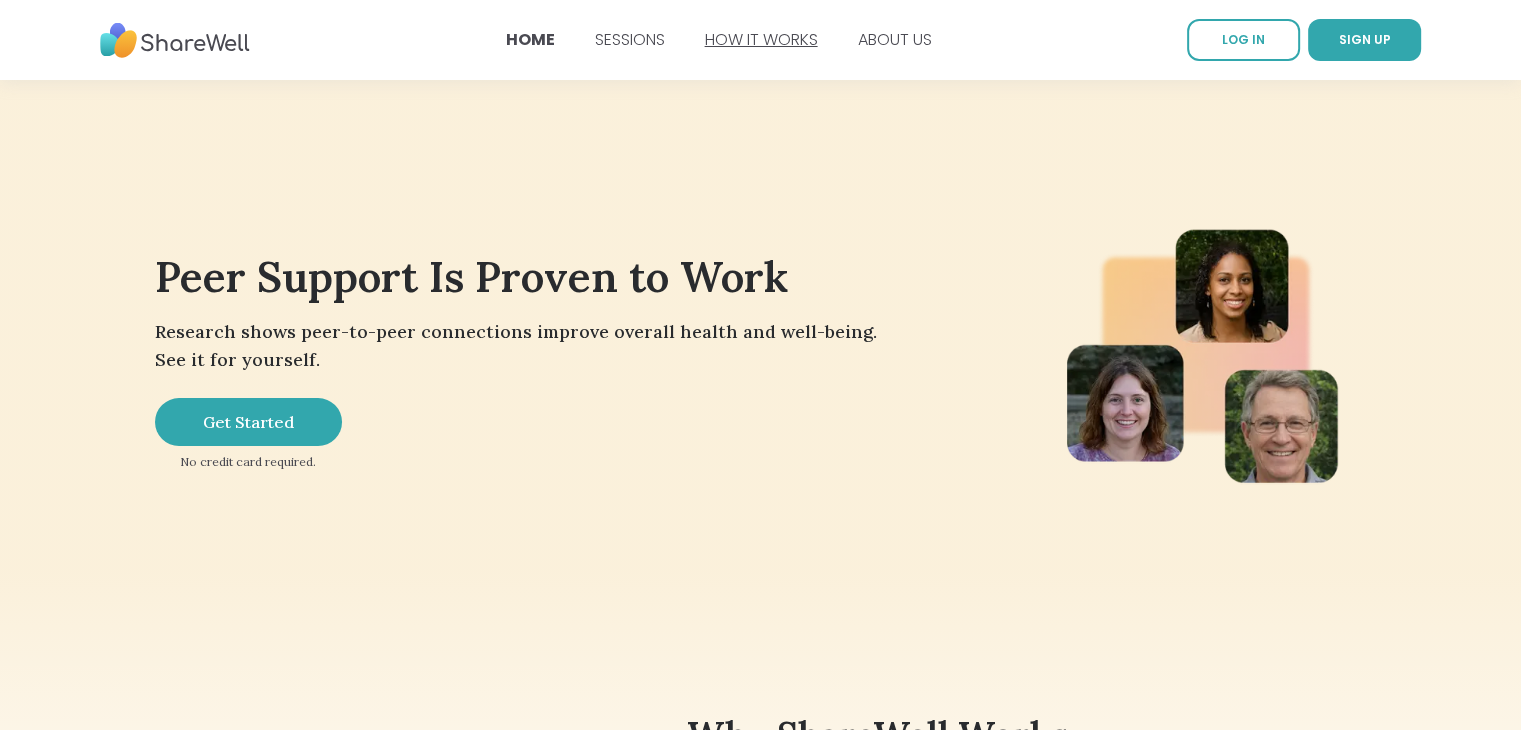click on "HOW IT WORKS" at bounding box center [761, 39] 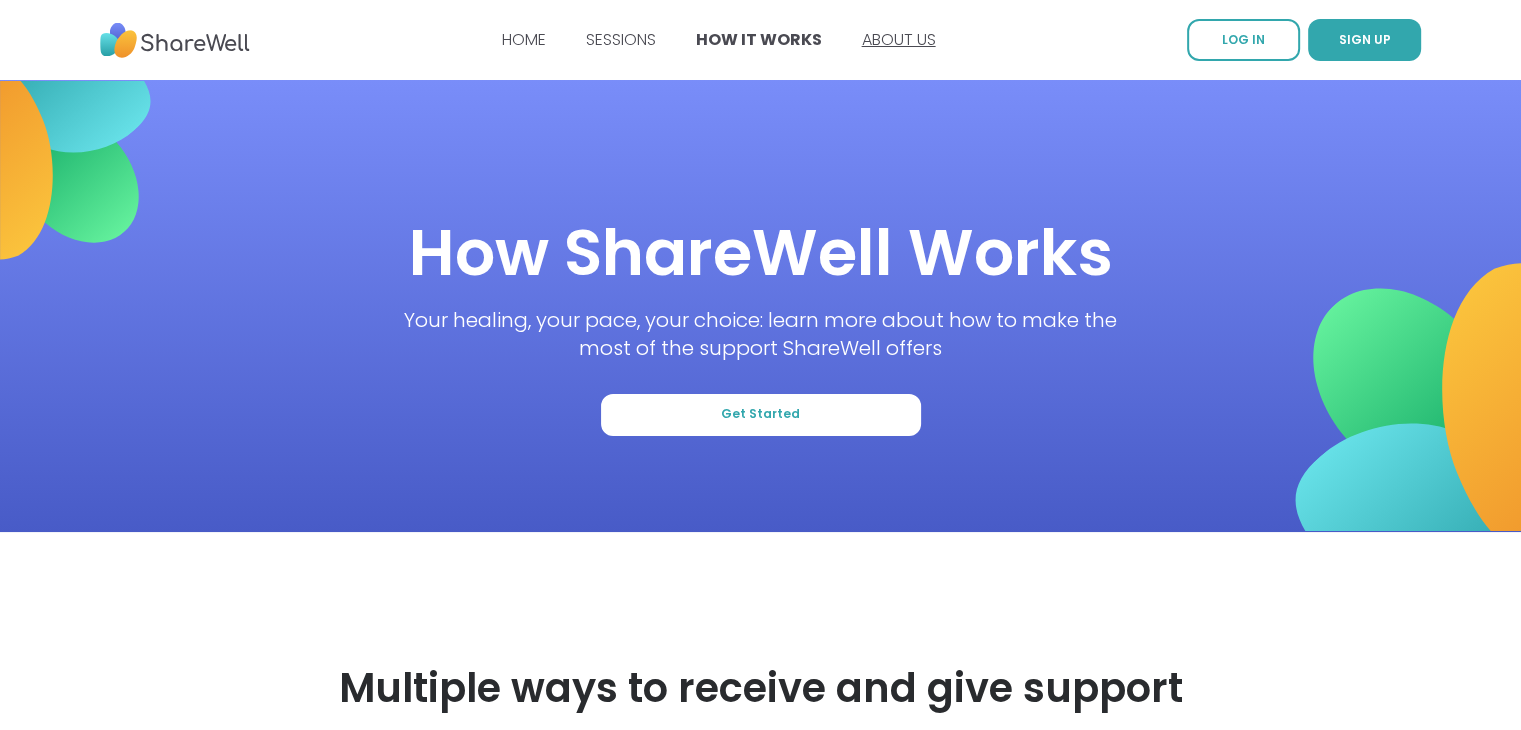 click on "ABOUT US" at bounding box center [899, 39] 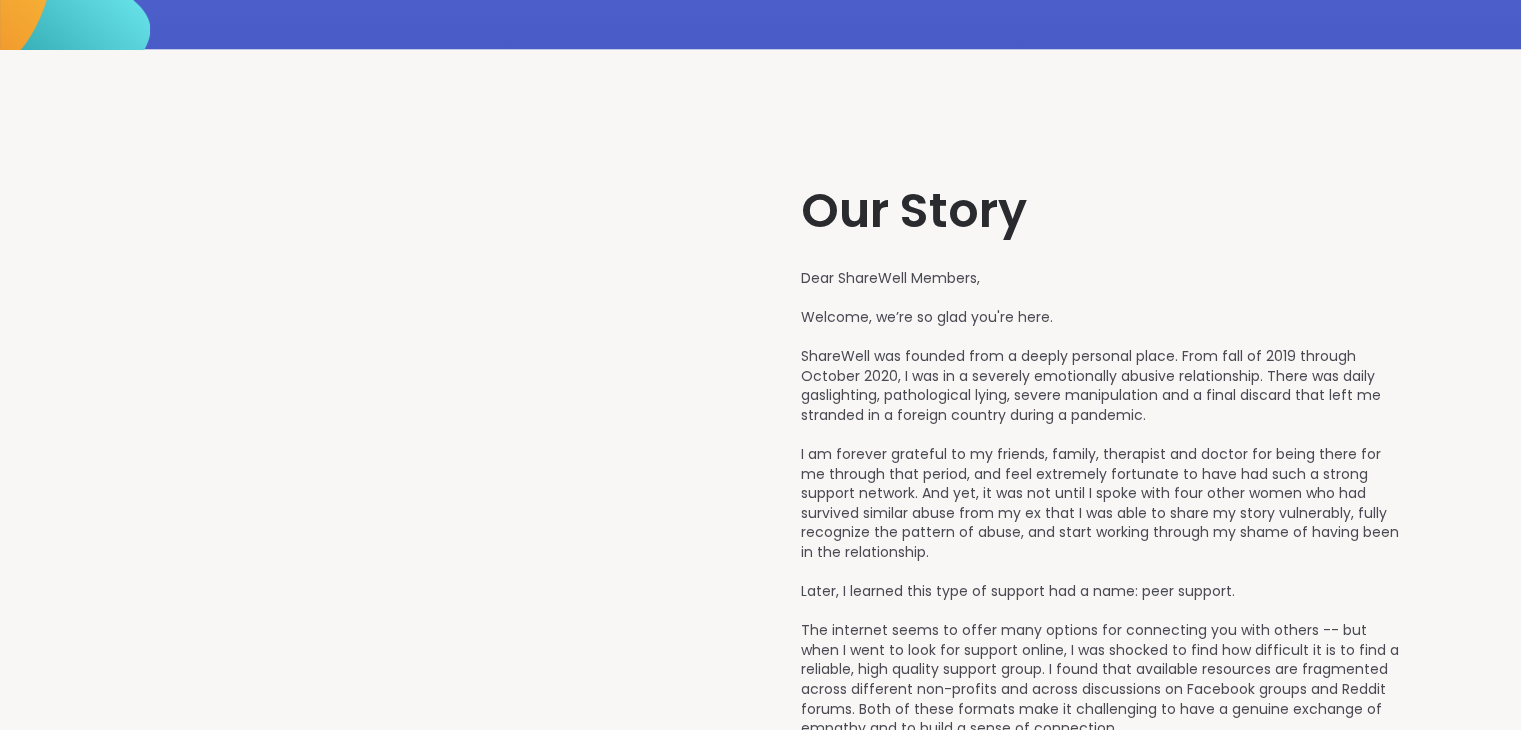 scroll, scrollTop: 2230, scrollLeft: 0, axis: vertical 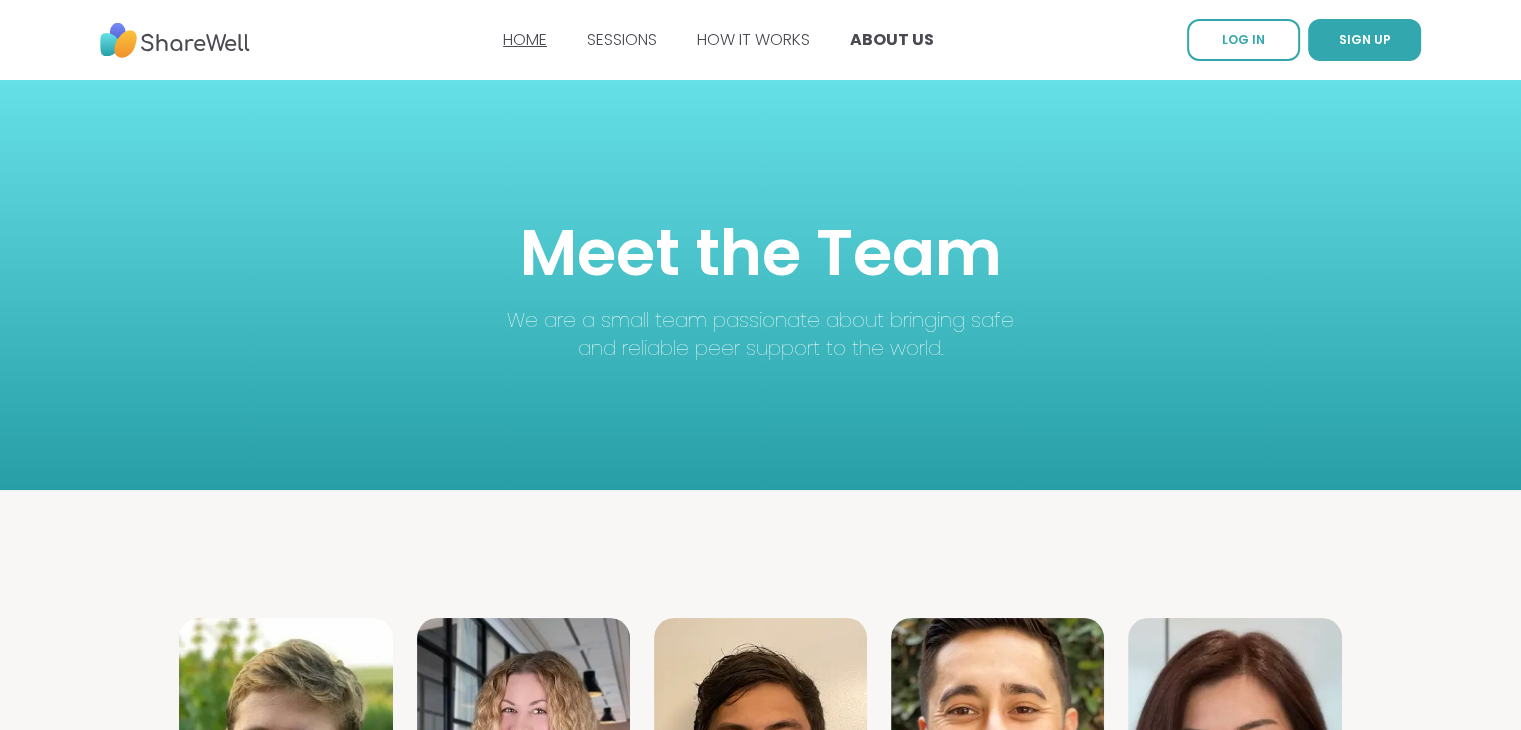 click on "HOME" at bounding box center [525, 39] 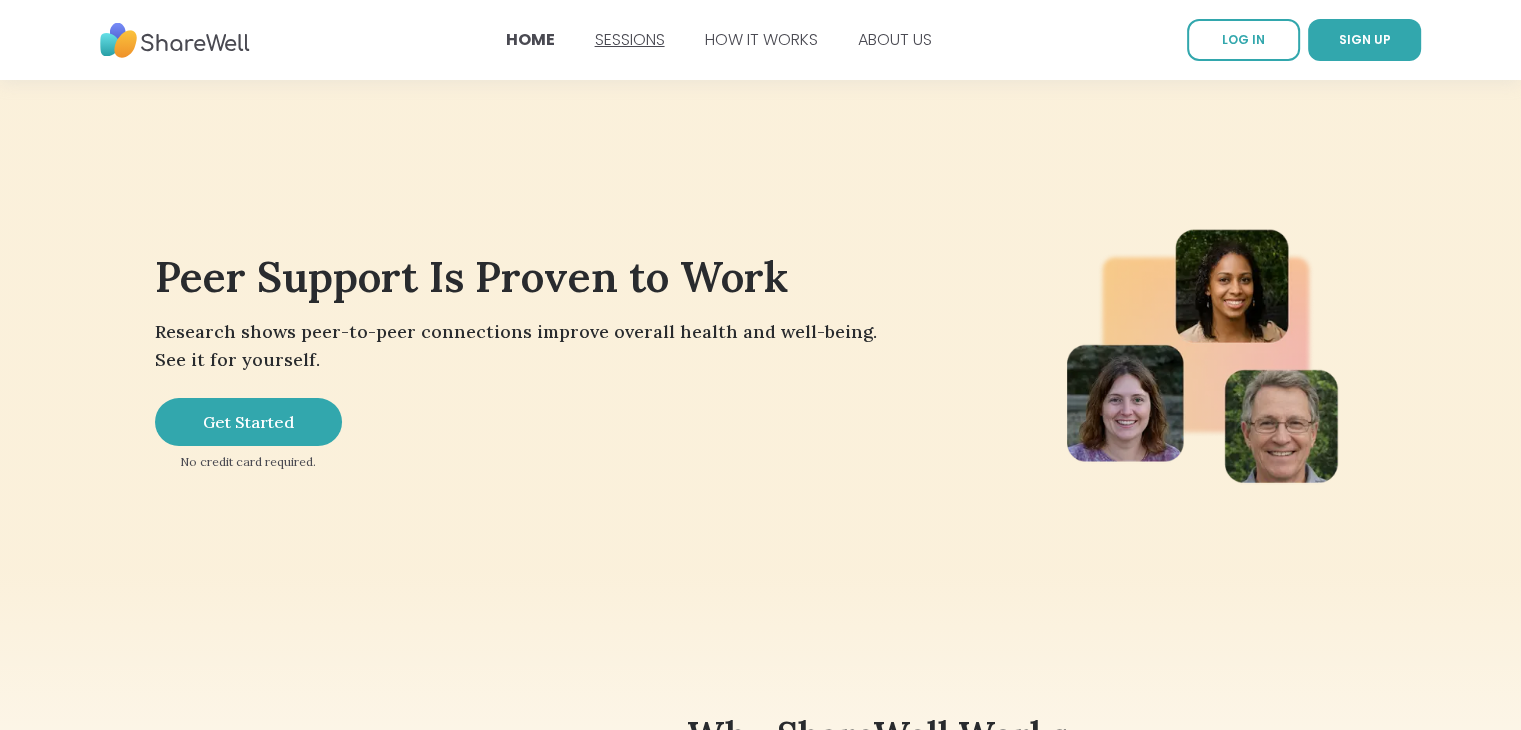 click on "SESSIONS" at bounding box center (630, 39) 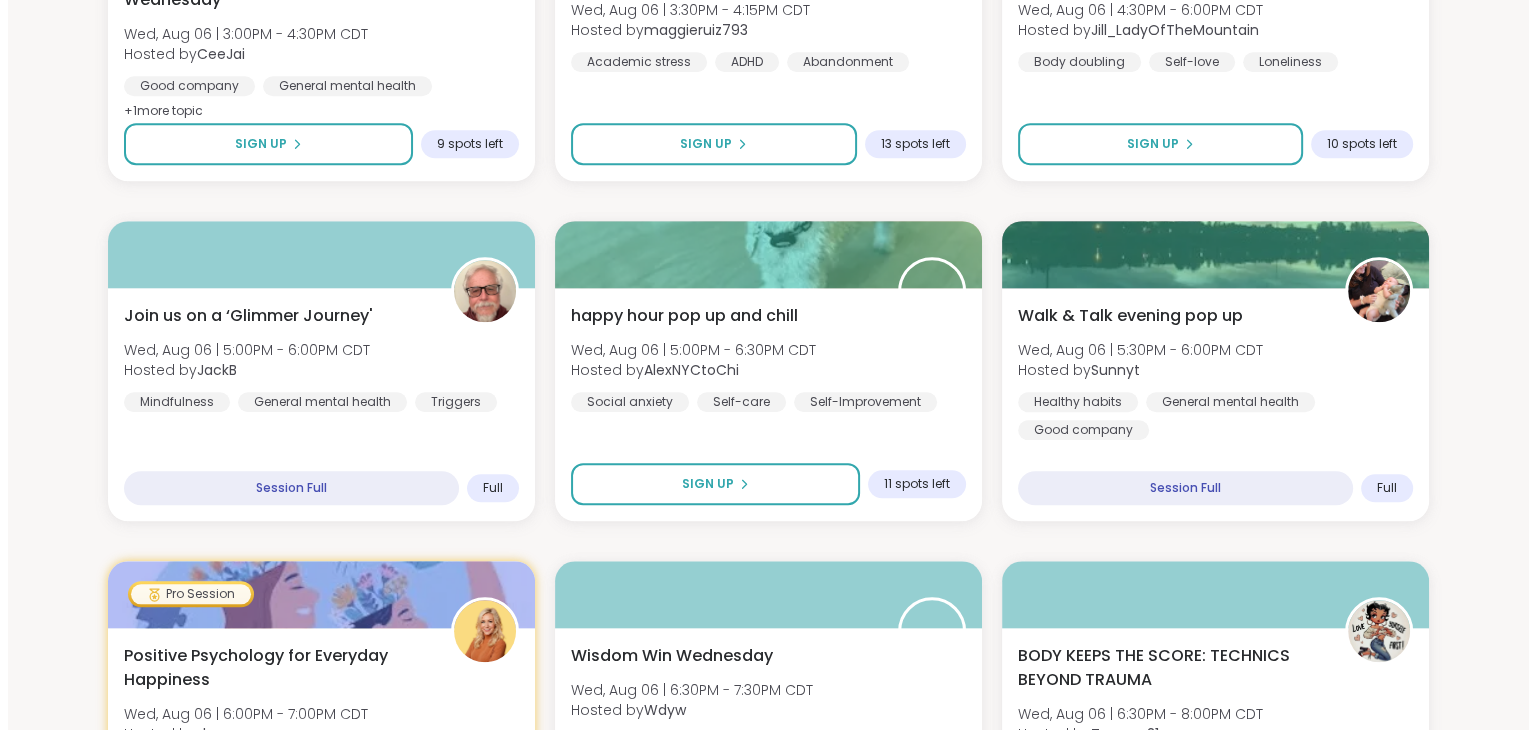 scroll, scrollTop: 1765, scrollLeft: 0, axis: vertical 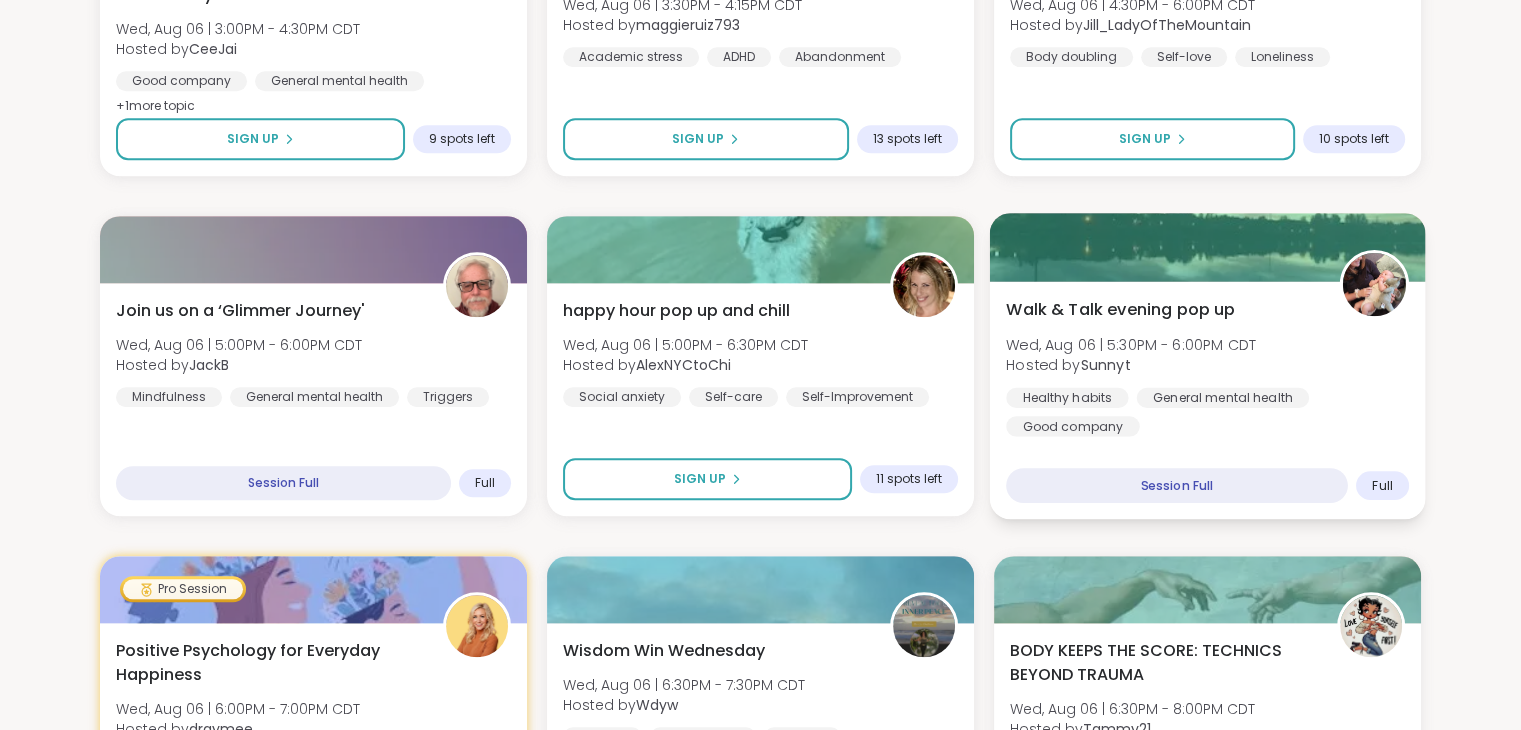 click on "Walk & Talk evening pop up" at bounding box center (1120, 310) 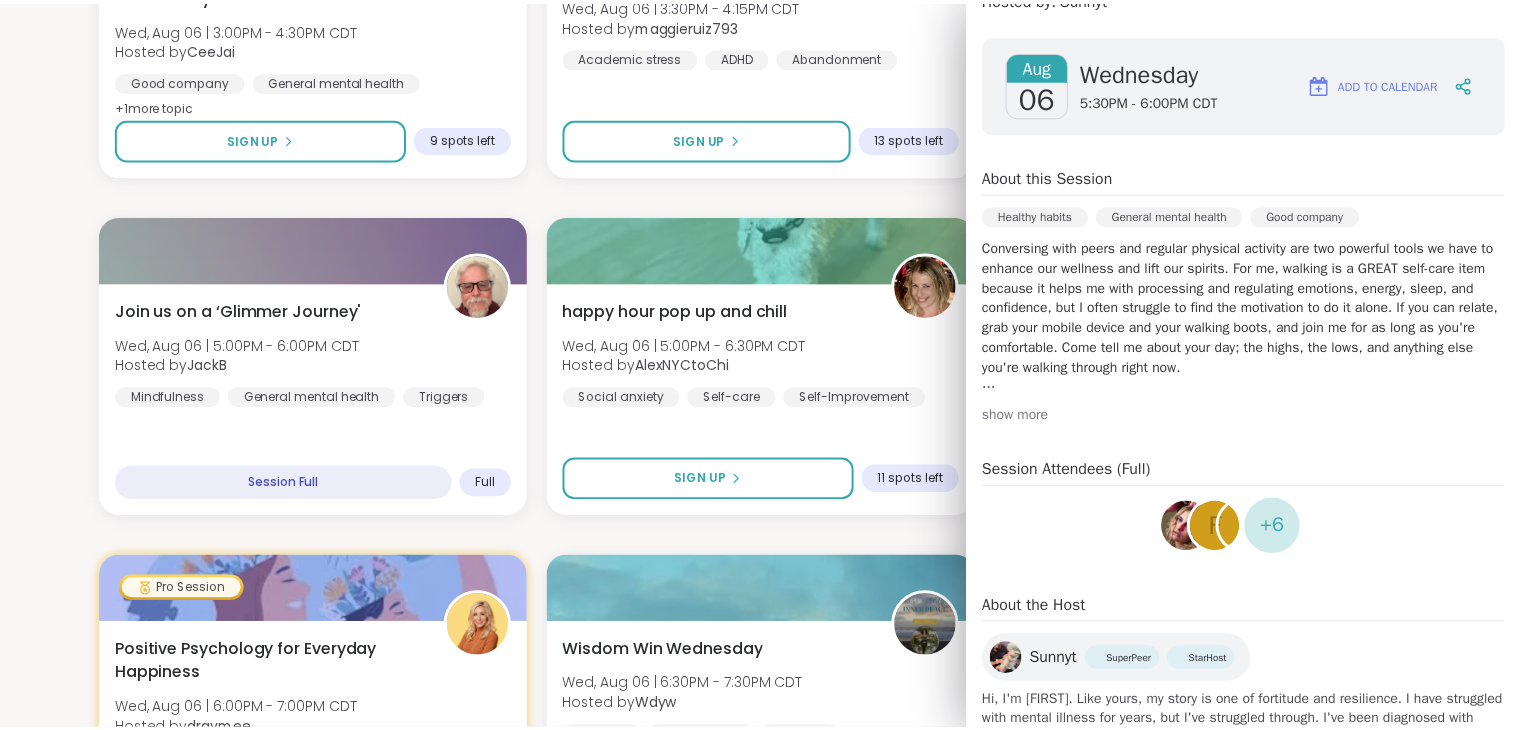 scroll, scrollTop: 0, scrollLeft: 0, axis: both 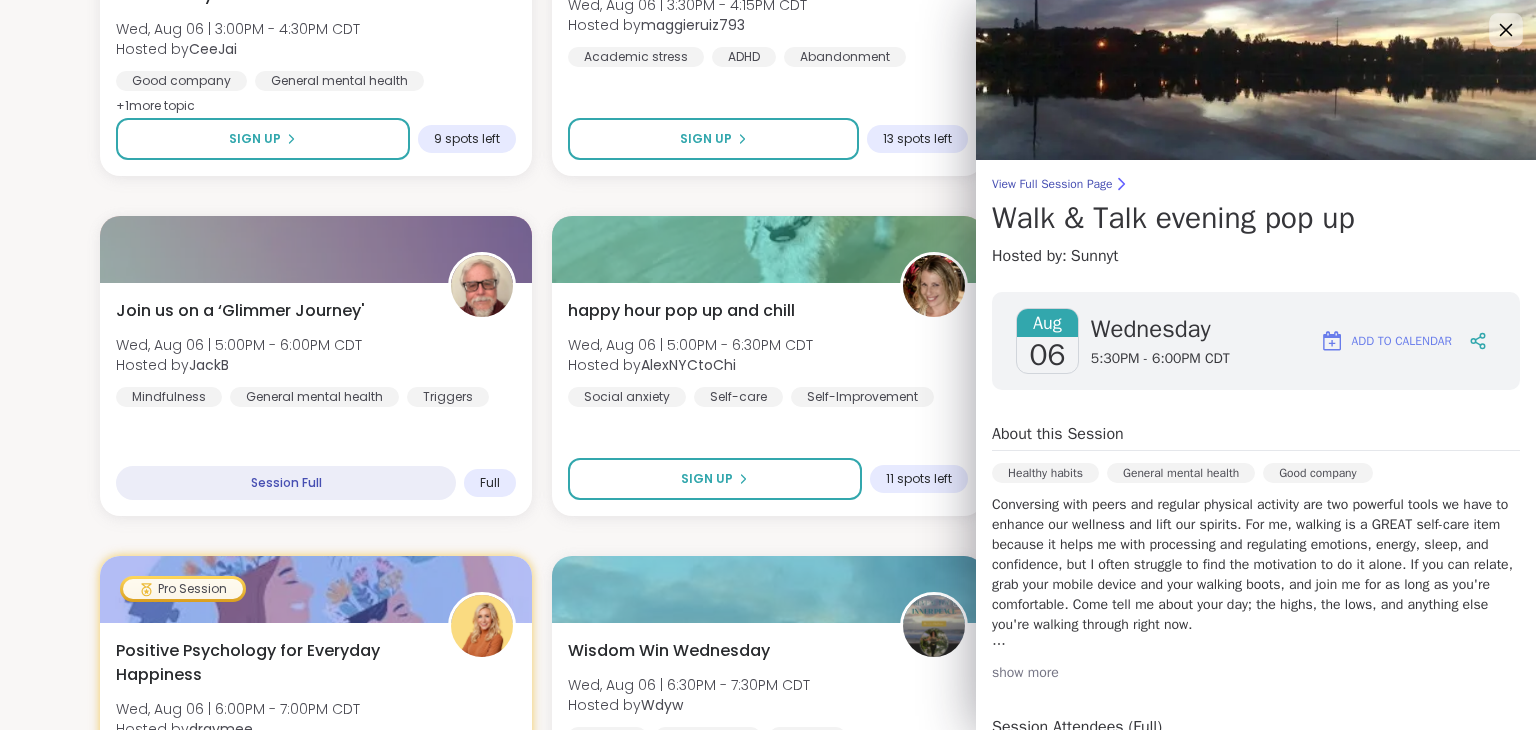 click 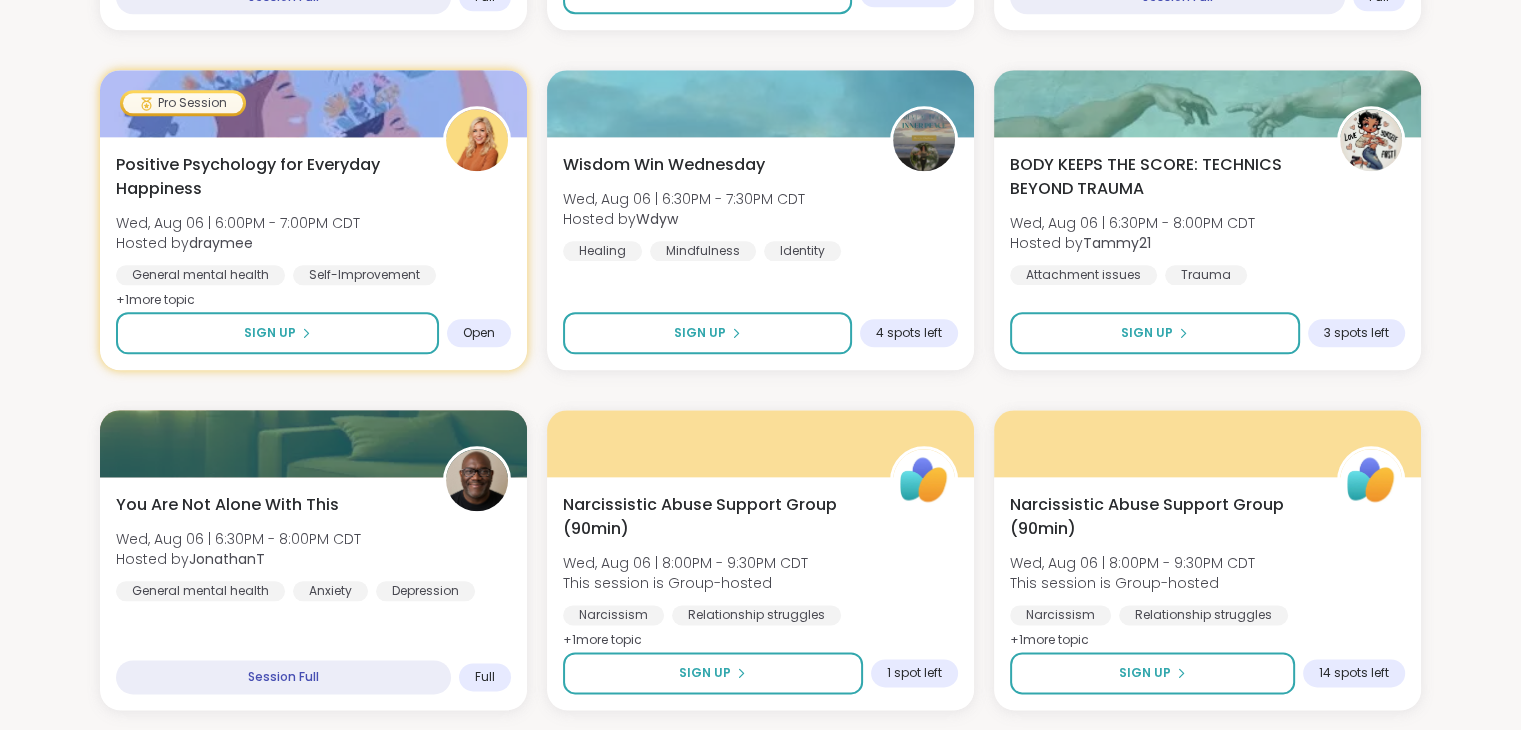 scroll, scrollTop: 2234, scrollLeft: 0, axis: vertical 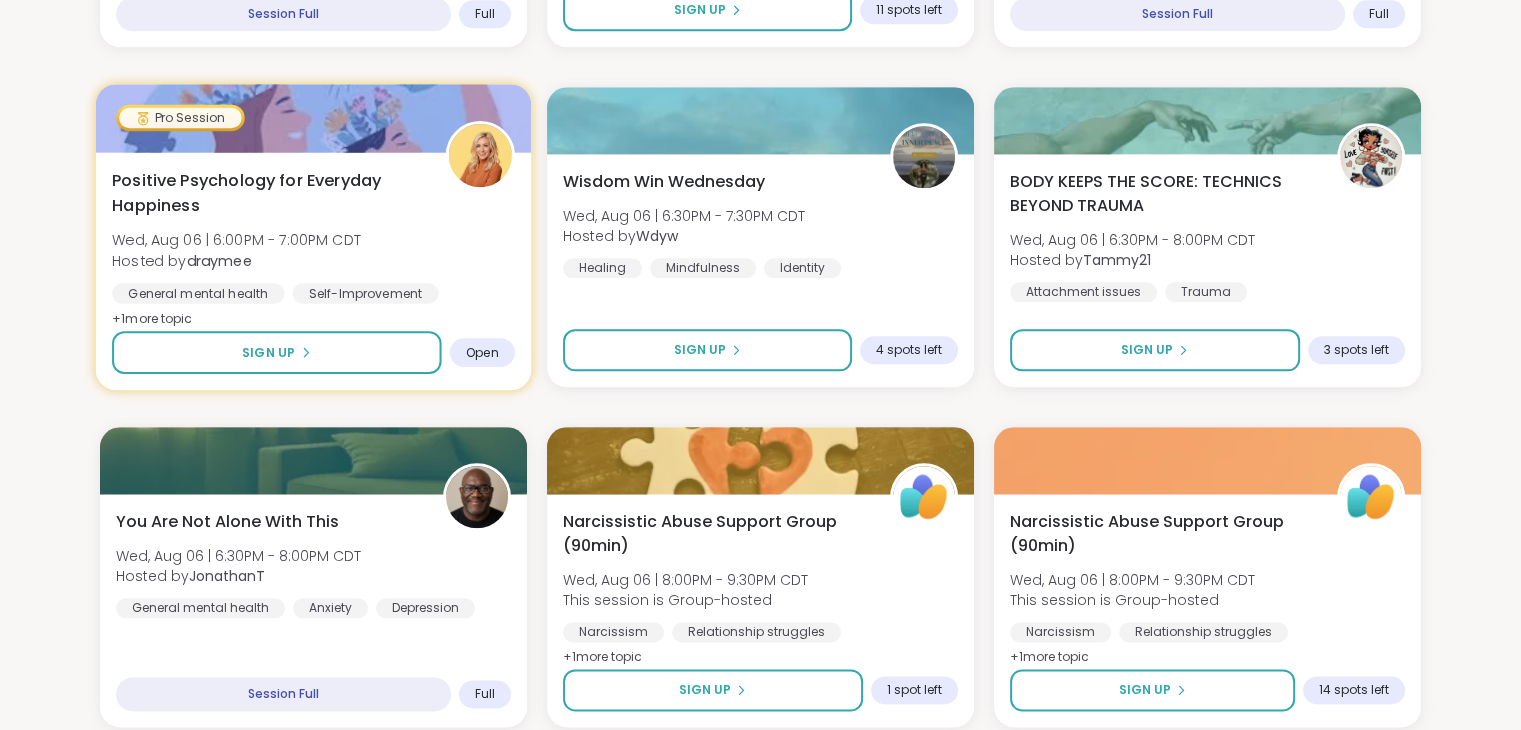 click on "Positive Psychology for Everyday Happiness" at bounding box center (267, 193) 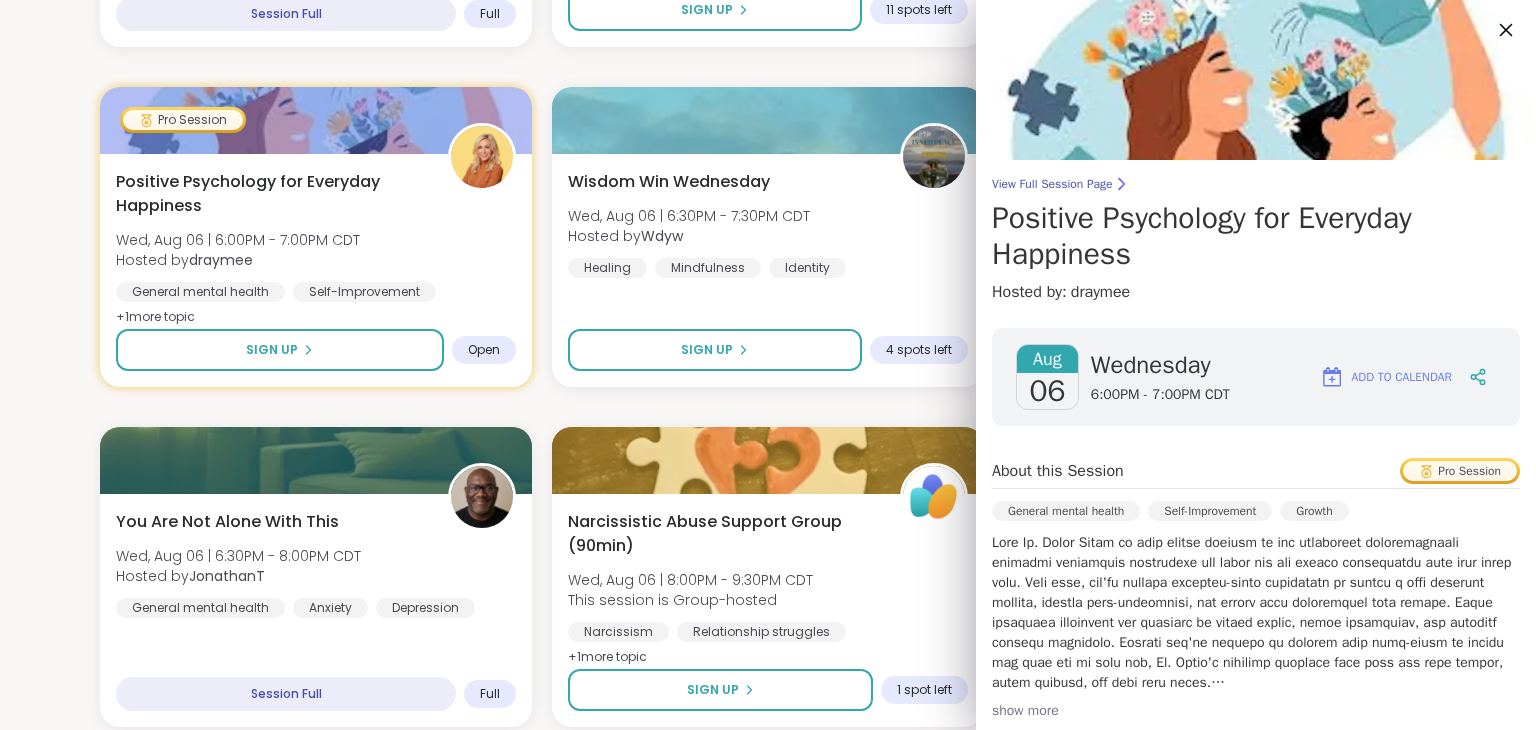 click 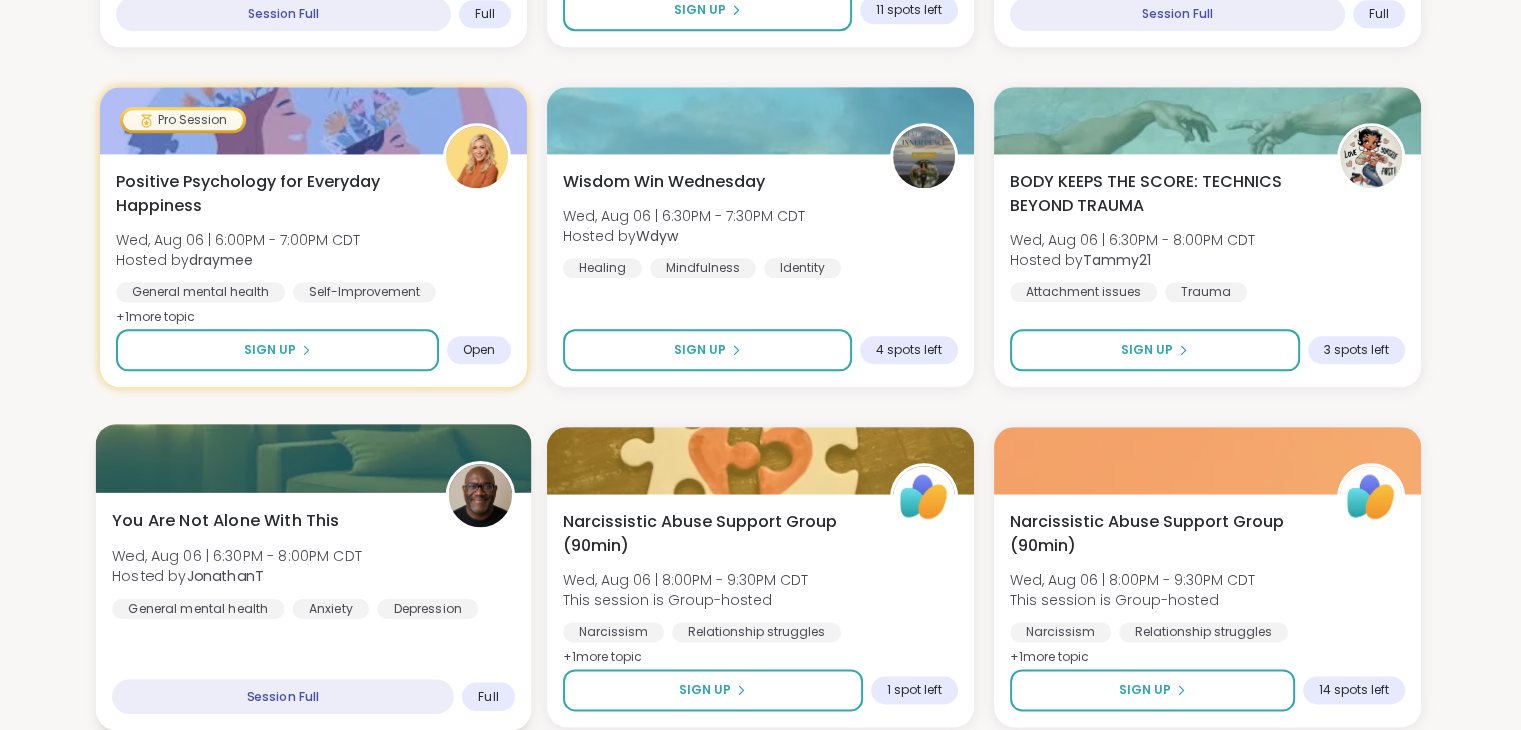 click on "You Are Not Alone With This" at bounding box center [225, 521] 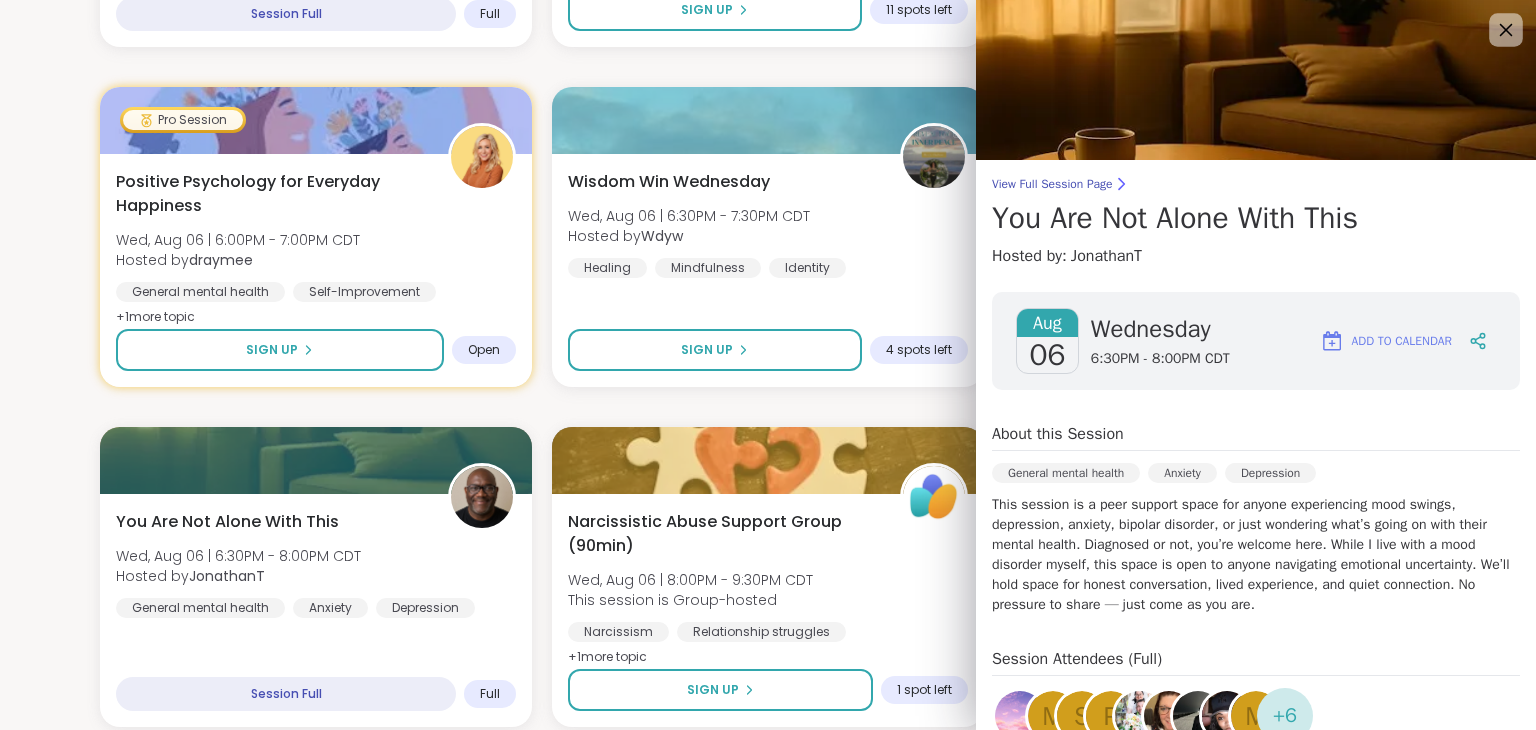click 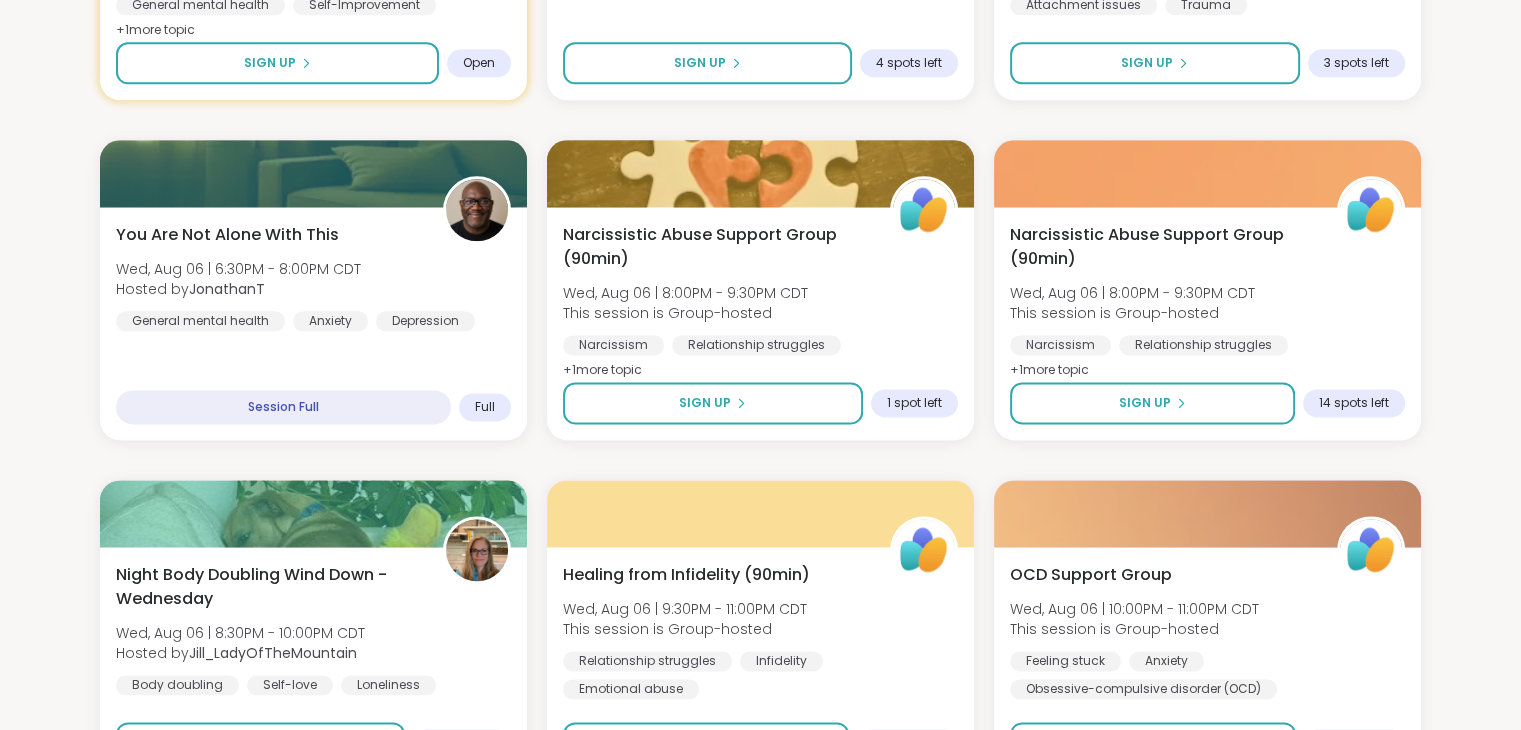 scroll, scrollTop: 2601, scrollLeft: 0, axis: vertical 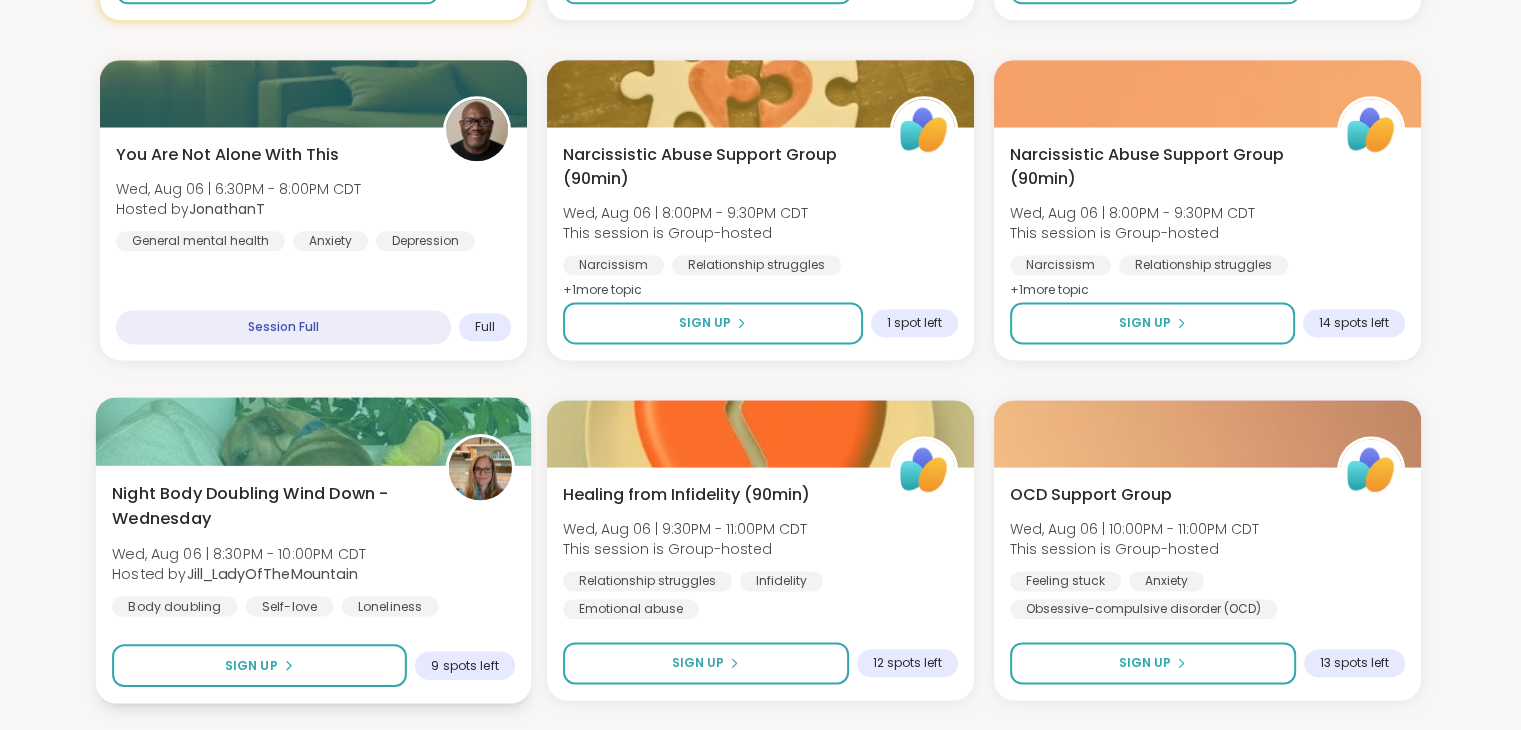 click on "Night Body Doubling Wind Down - Wednesday" at bounding box center [267, 506] 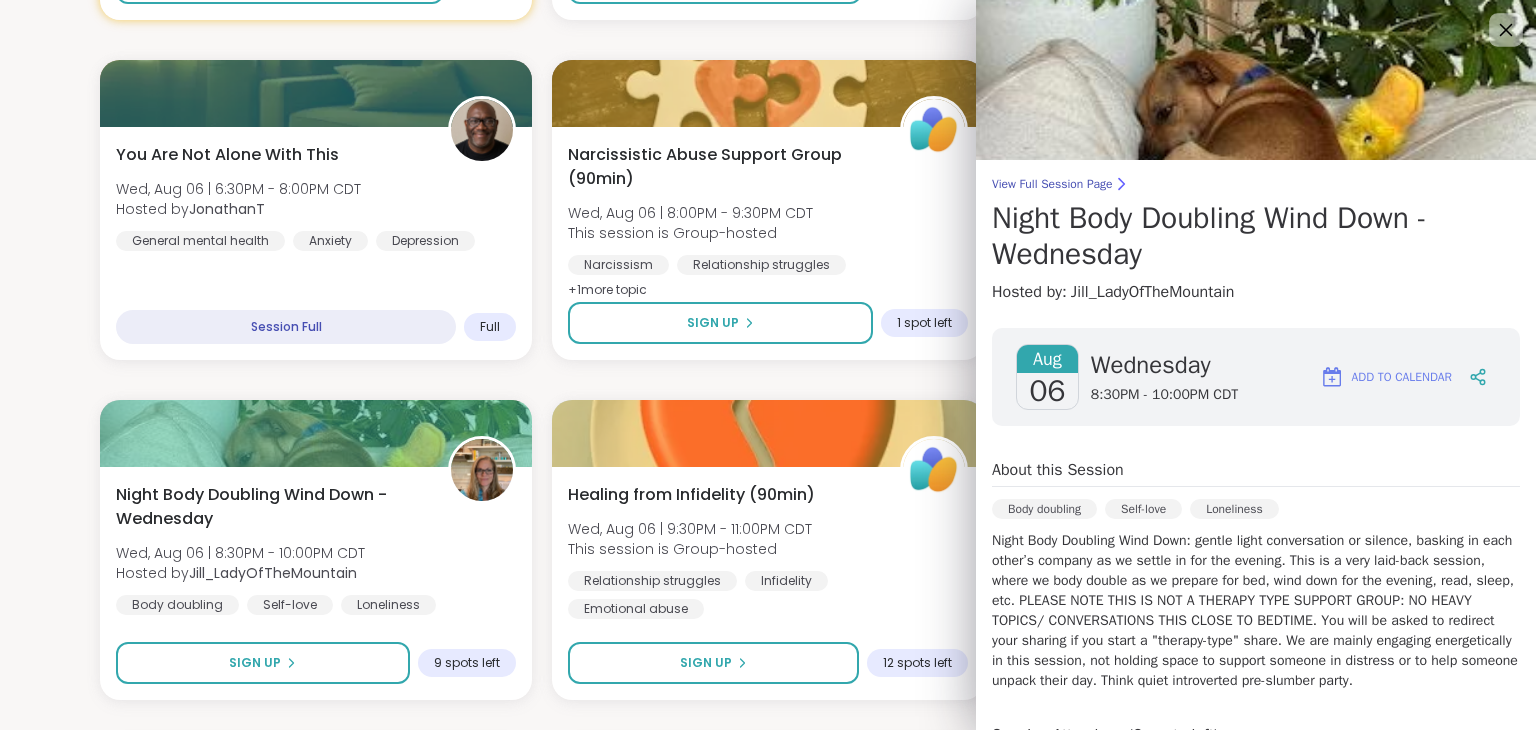 click 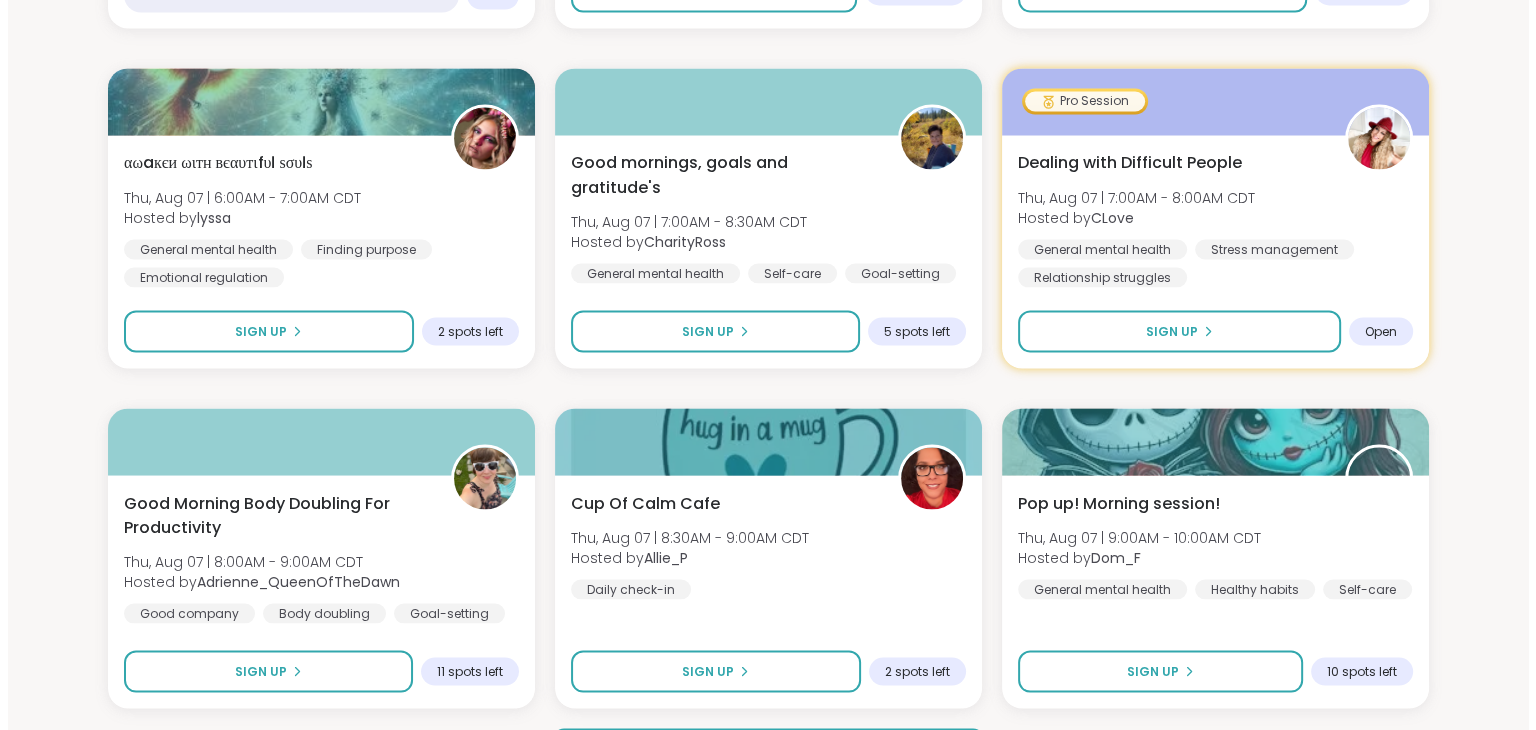 scroll, scrollTop: 3619, scrollLeft: 0, axis: vertical 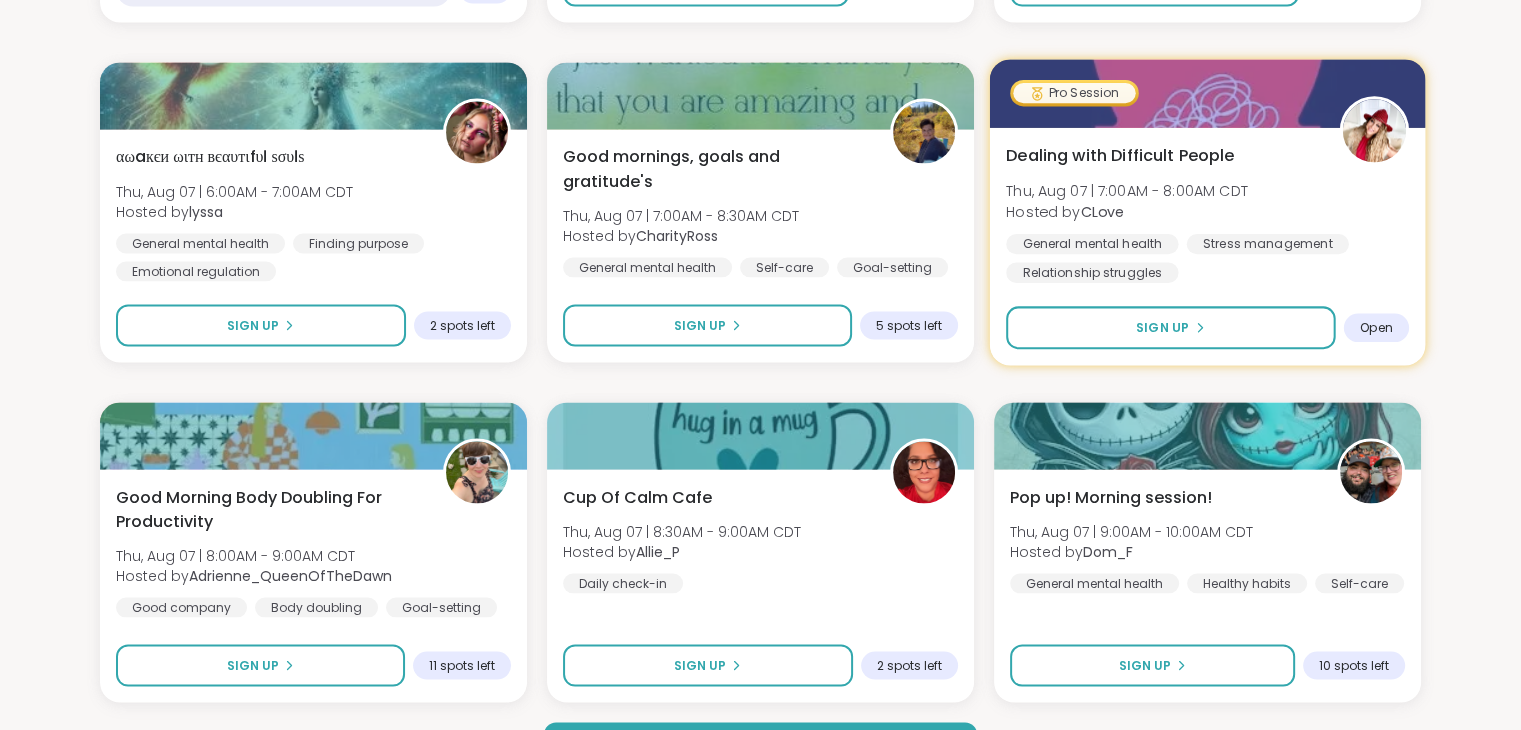click on "Dealing with Difficult People" at bounding box center [1120, 156] 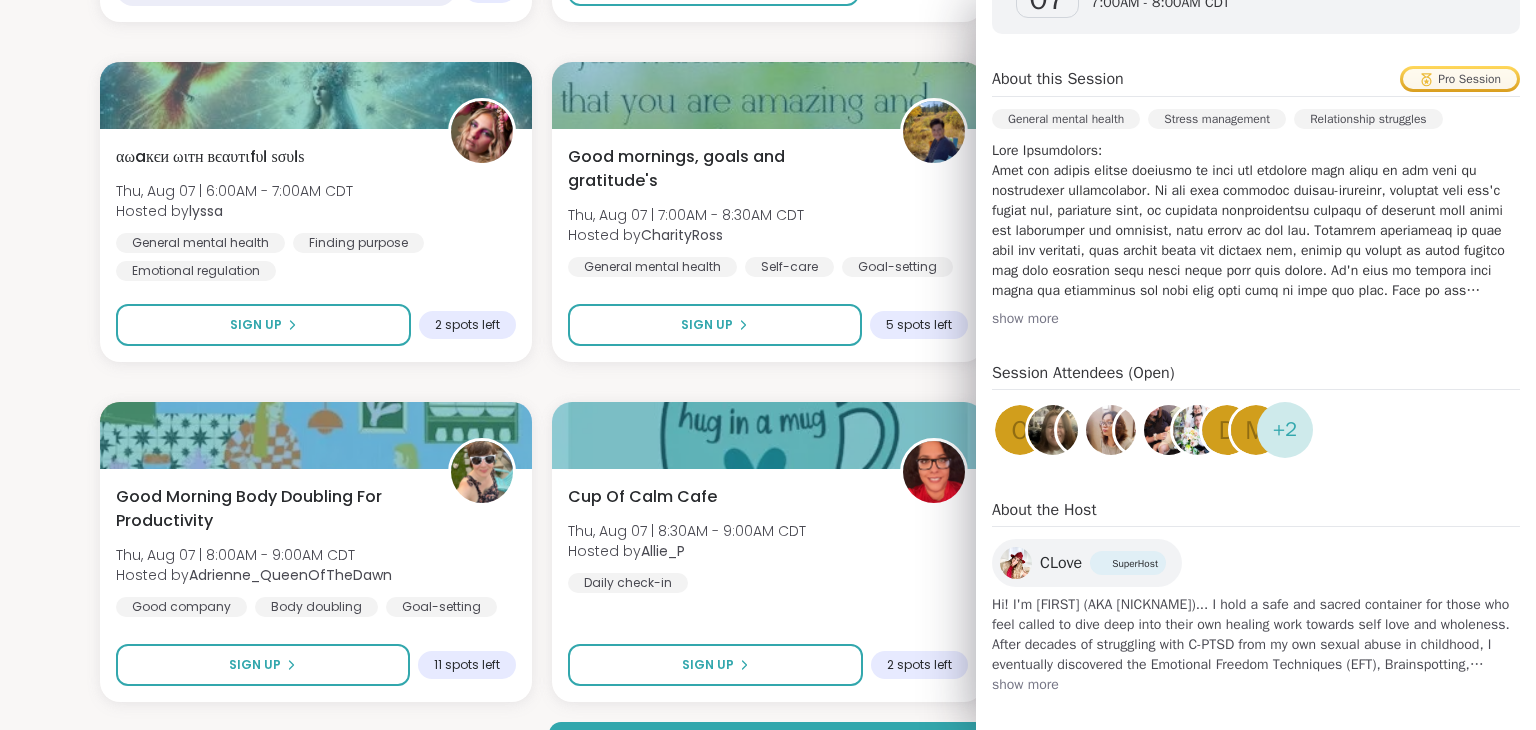 scroll, scrollTop: 368, scrollLeft: 0, axis: vertical 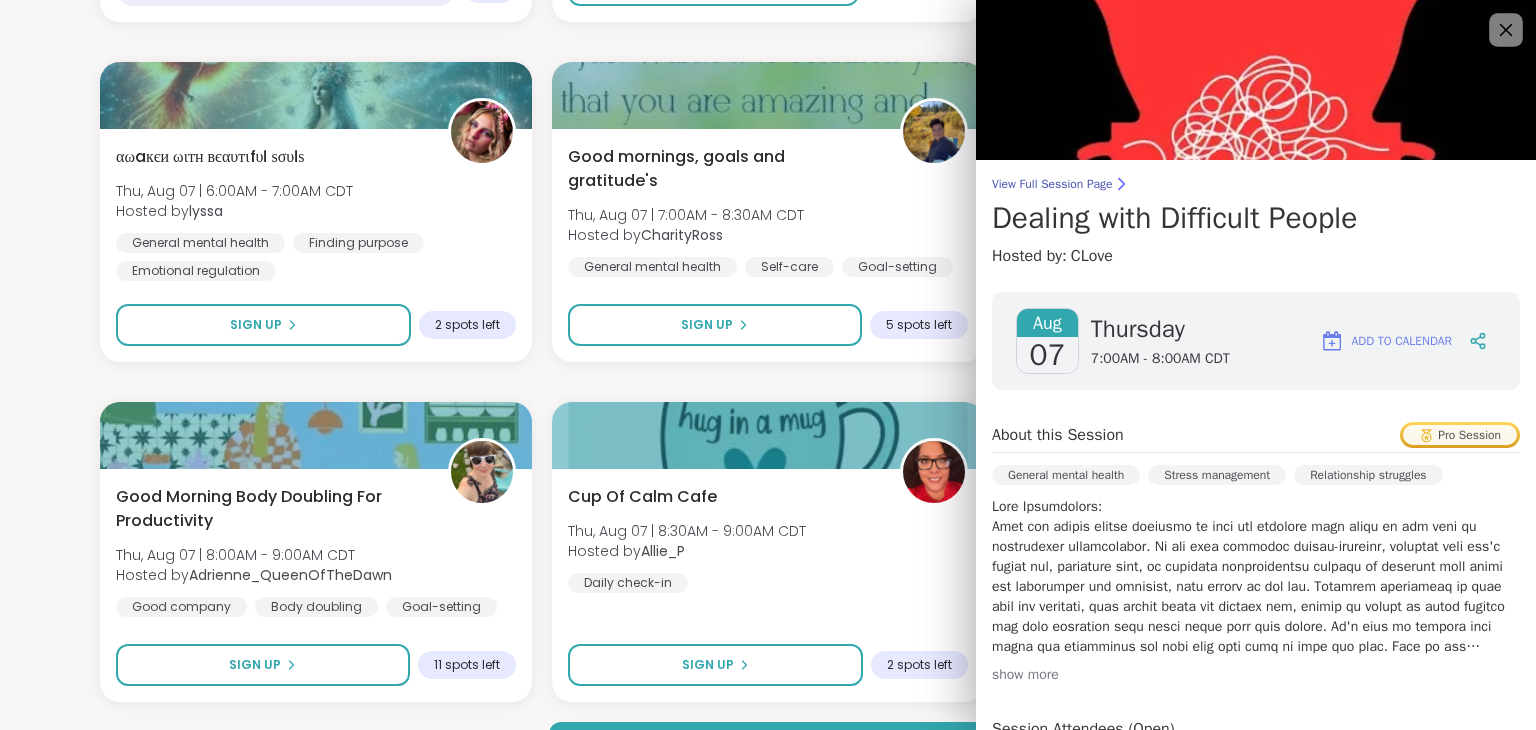 click 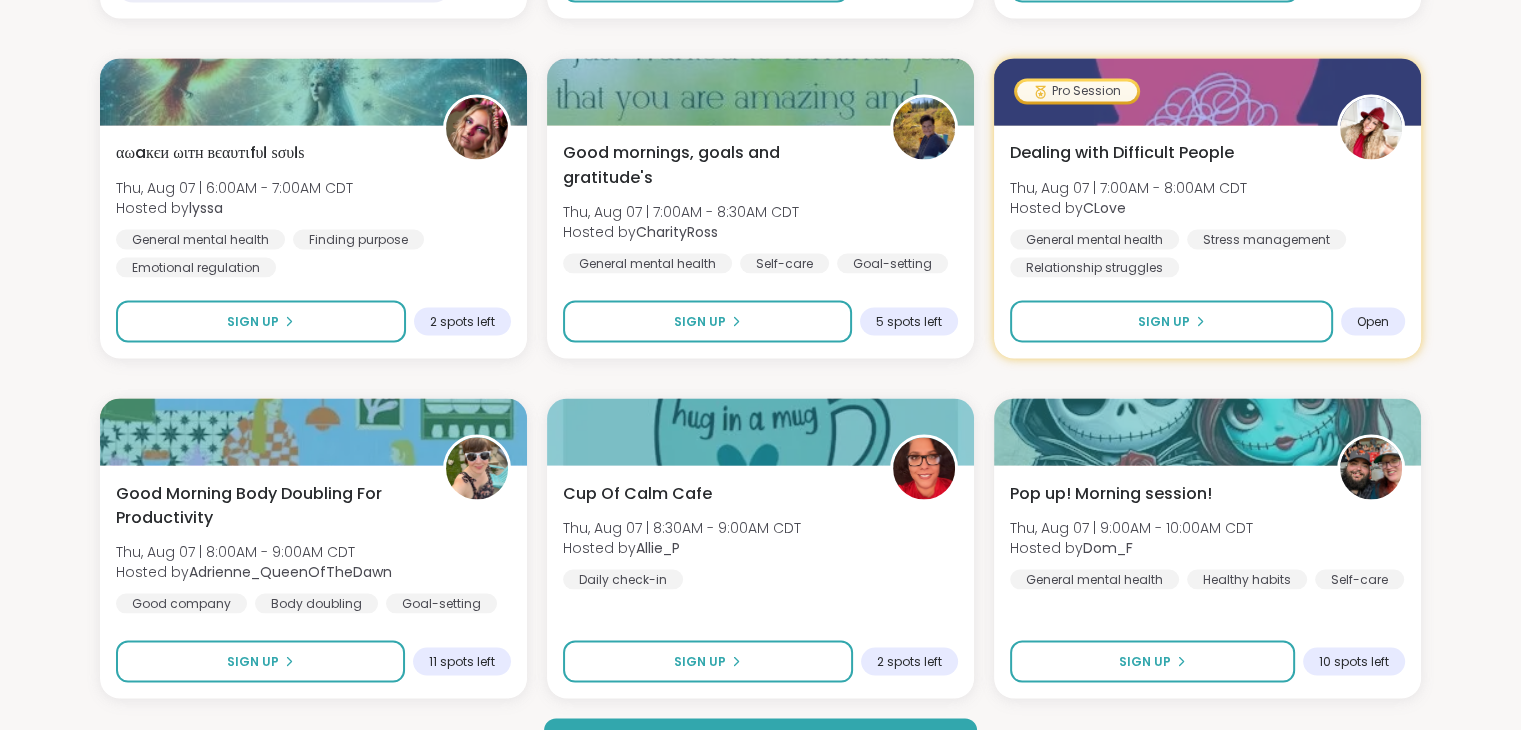 scroll, scrollTop: 3629, scrollLeft: 0, axis: vertical 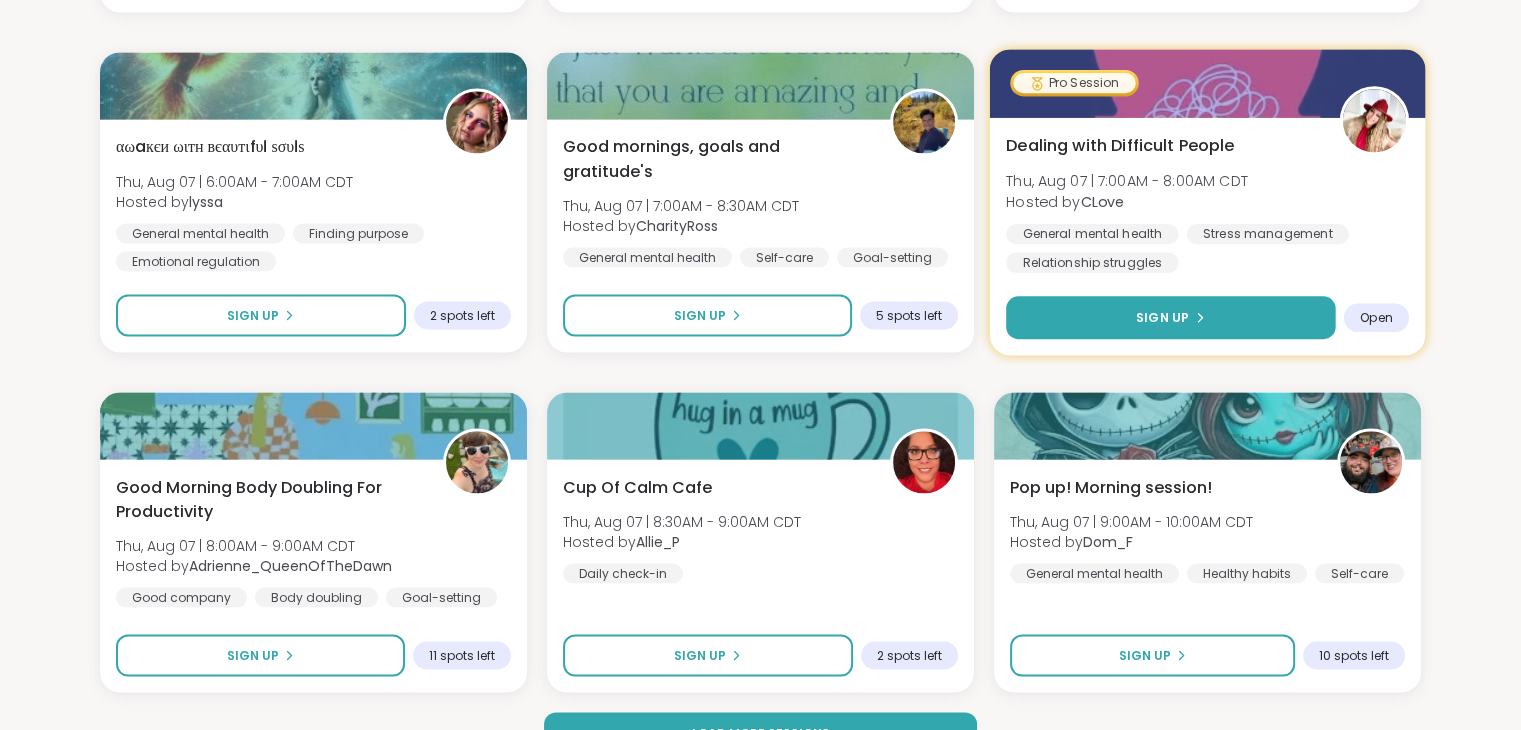 click on "Sign Up" at bounding box center (1170, 317) 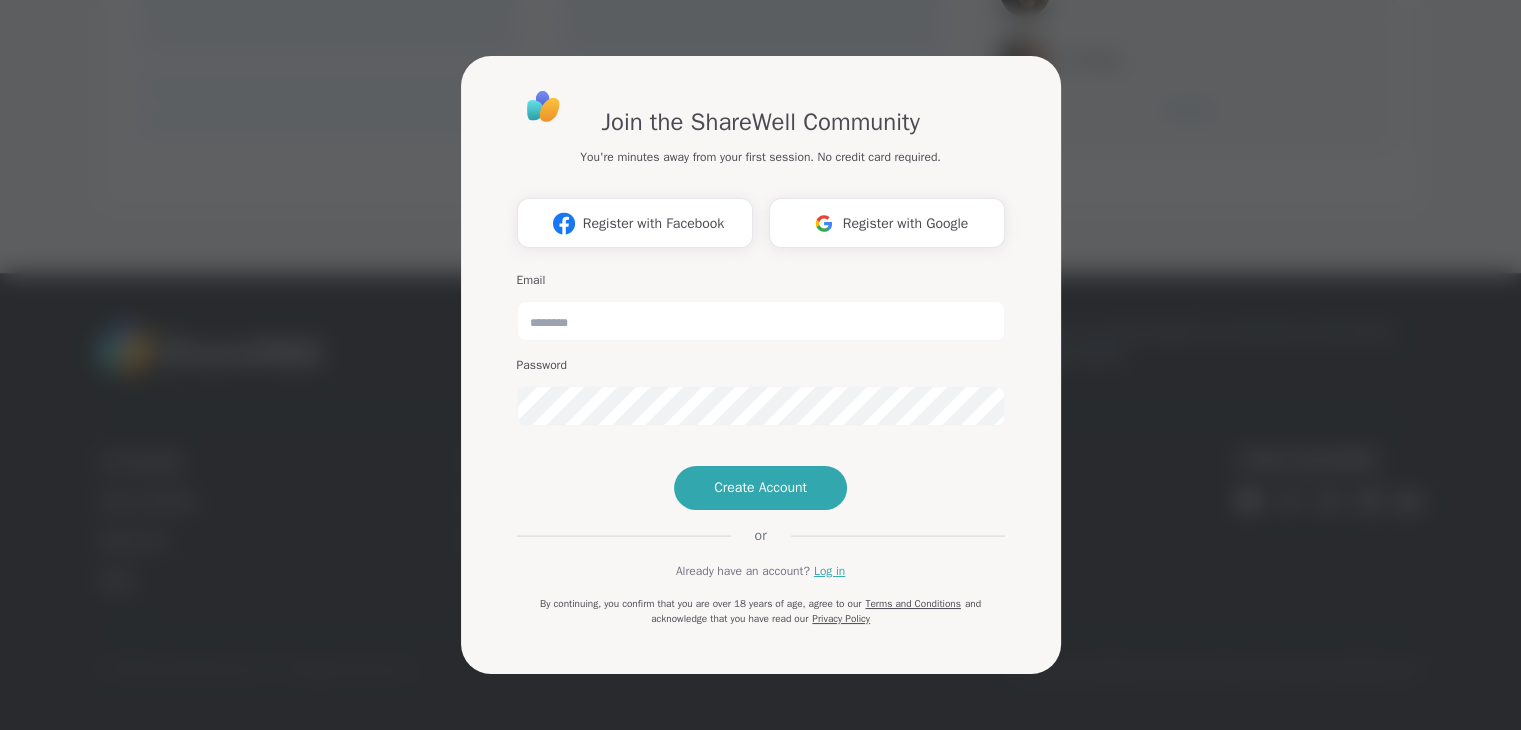 scroll, scrollTop: 0, scrollLeft: 0, axis: both 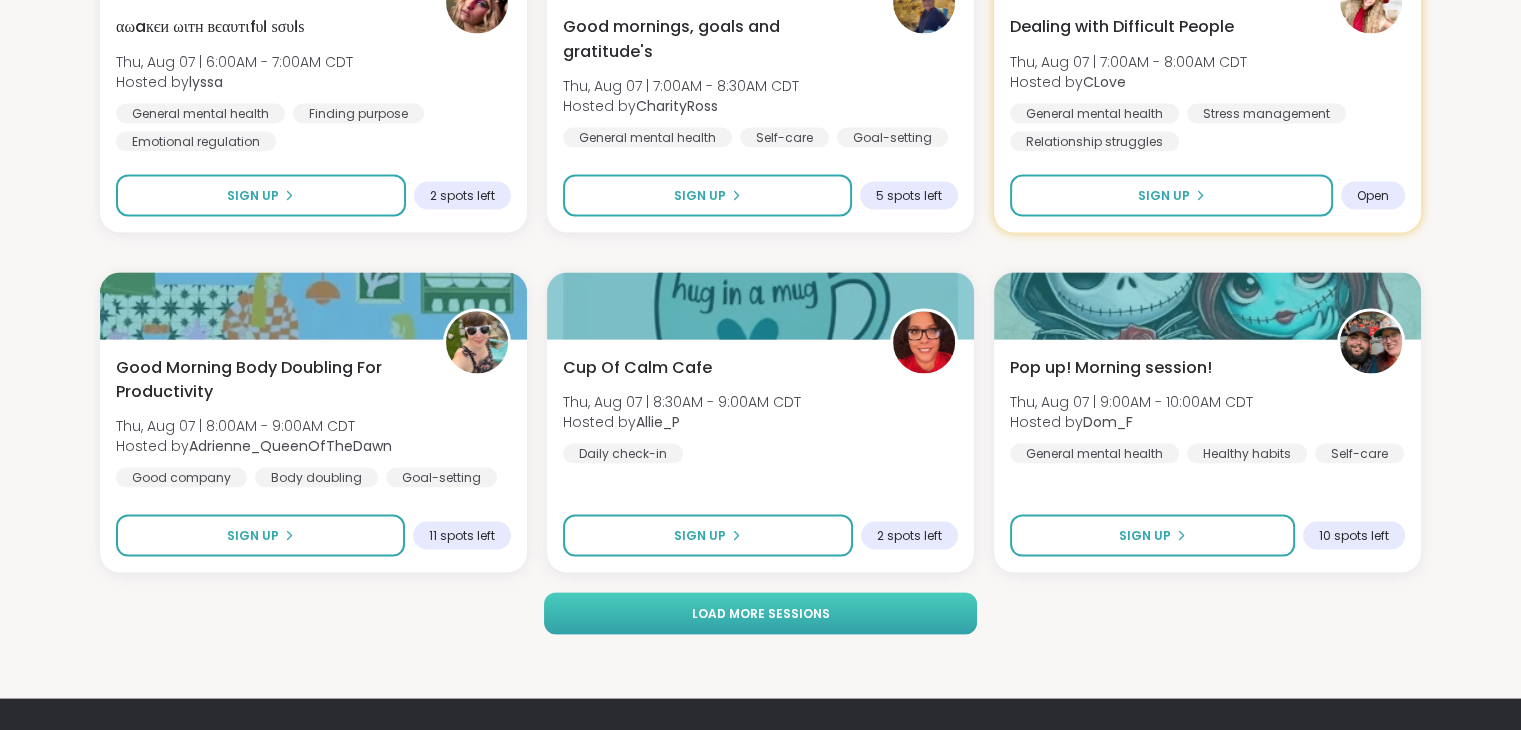 click on "Load more sessions" at bounding box center [760, 613] 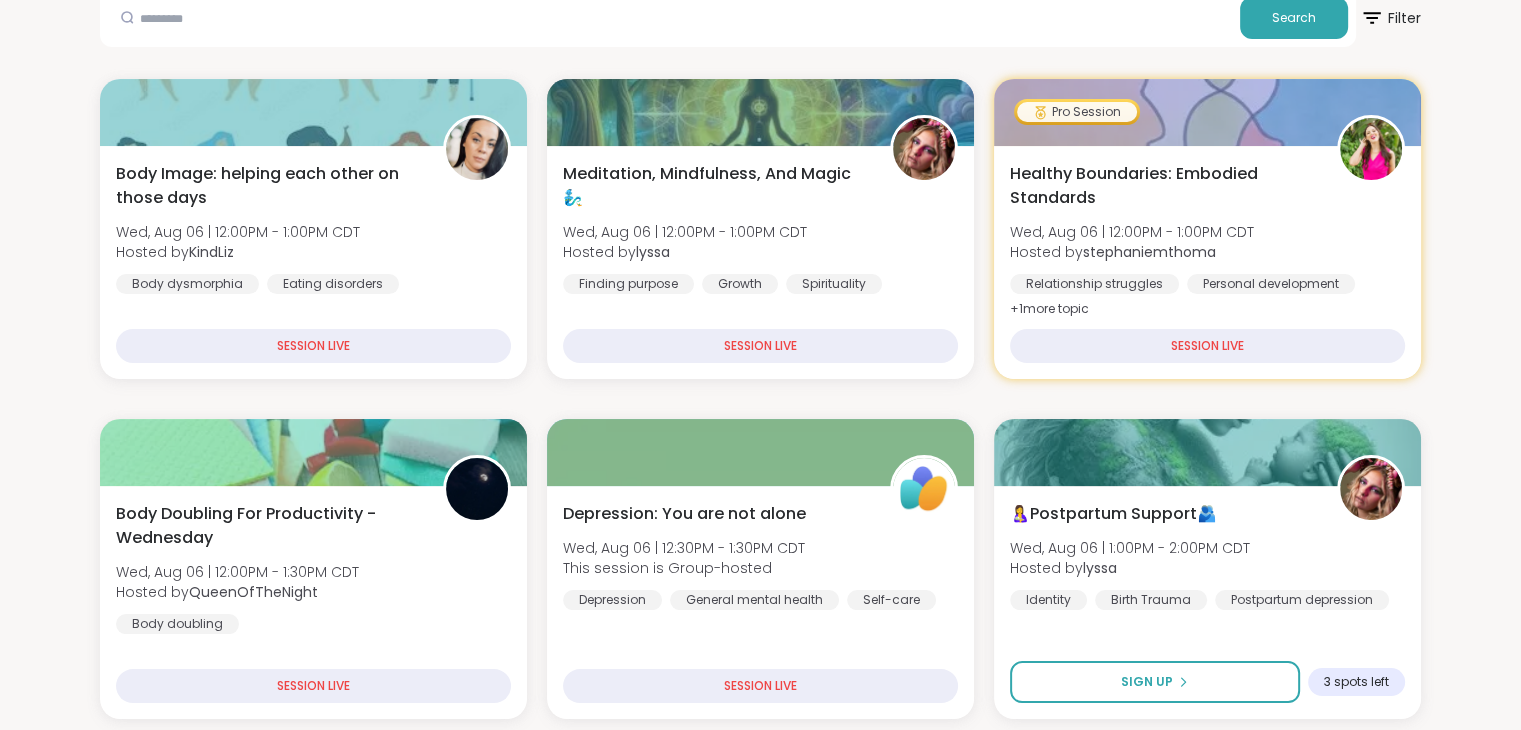 scroll, scrollTop: 0, scrollLeft: 0, axis: both 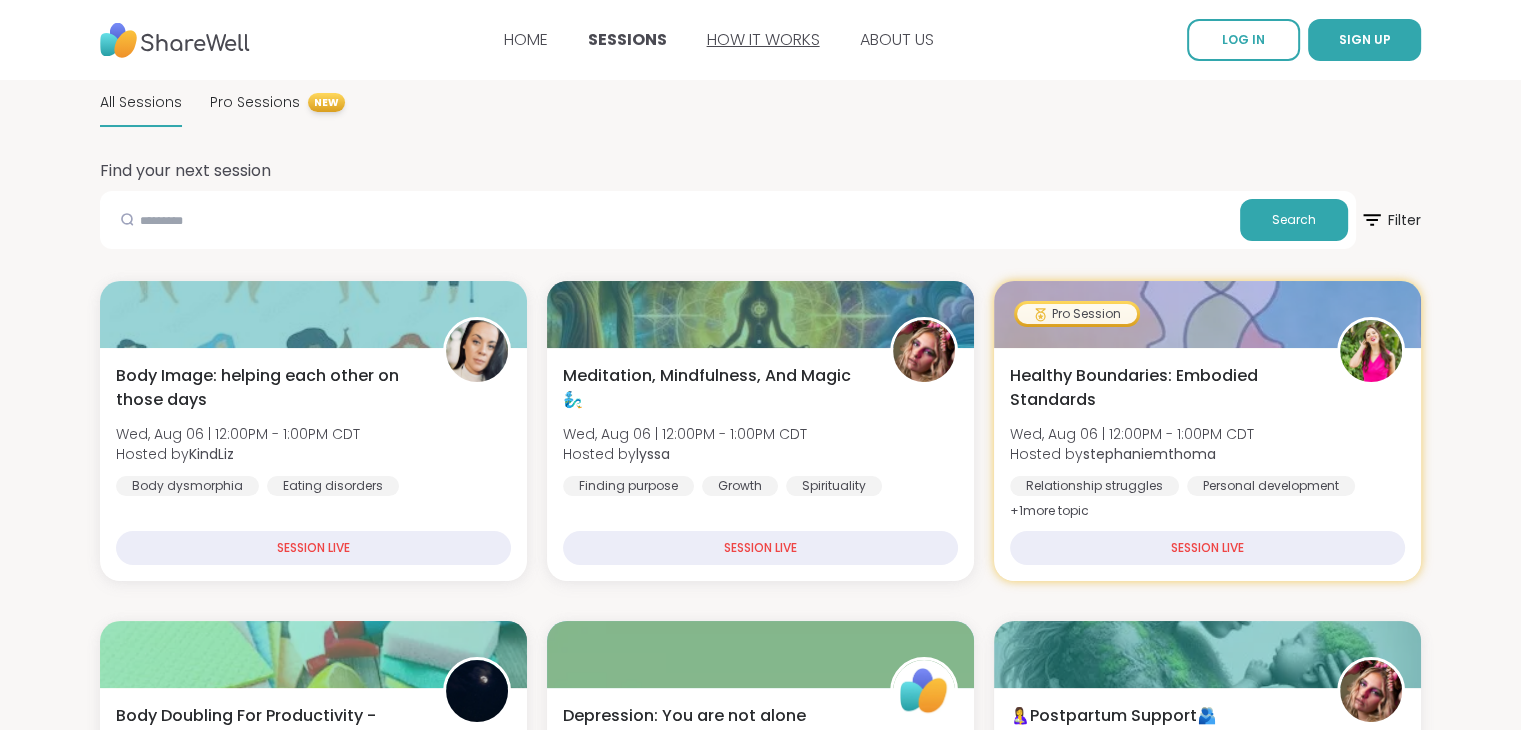 click on "HOW IT WORKS" at bounding box center (763, 39) 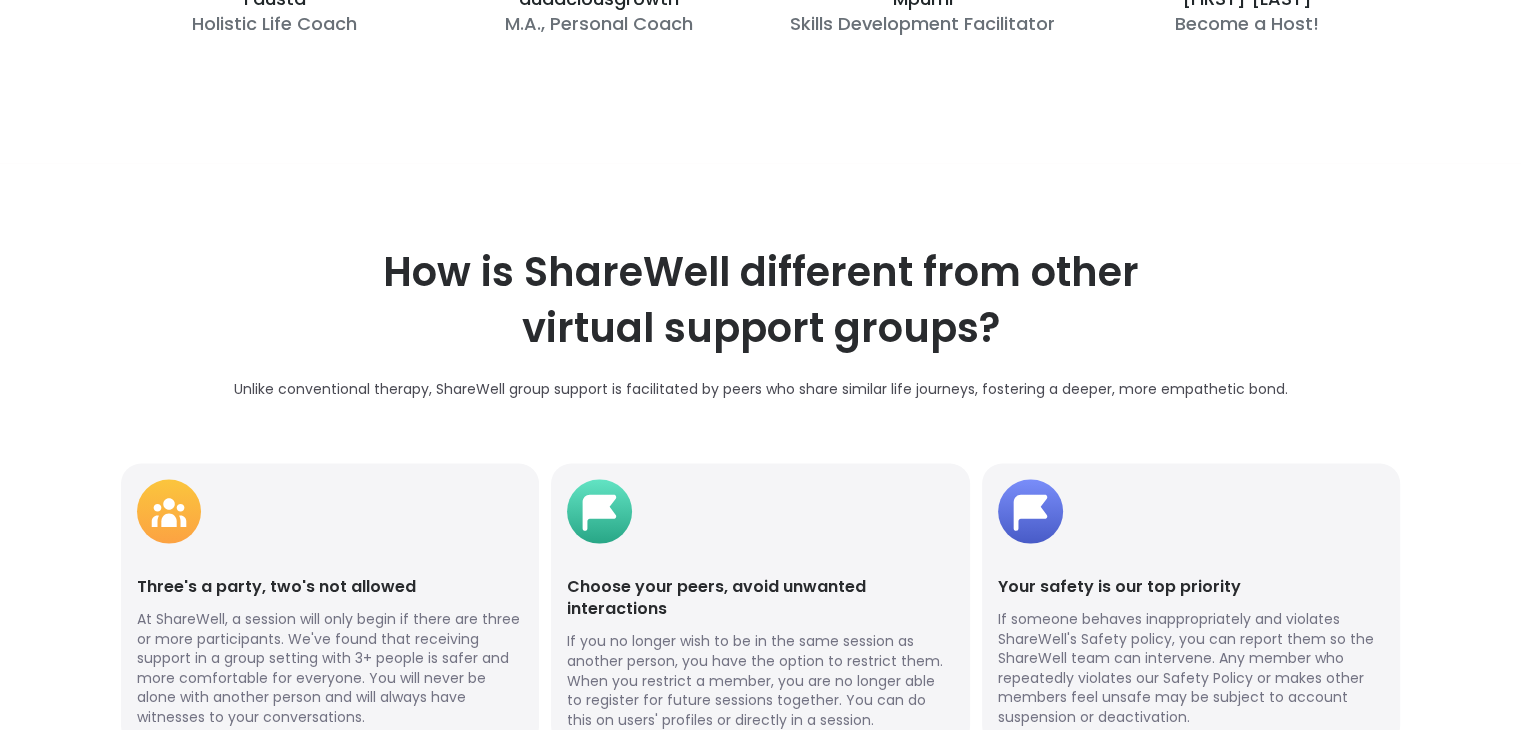 scroll, scrollTop: 0, scrollLeft: 0, axis: both 